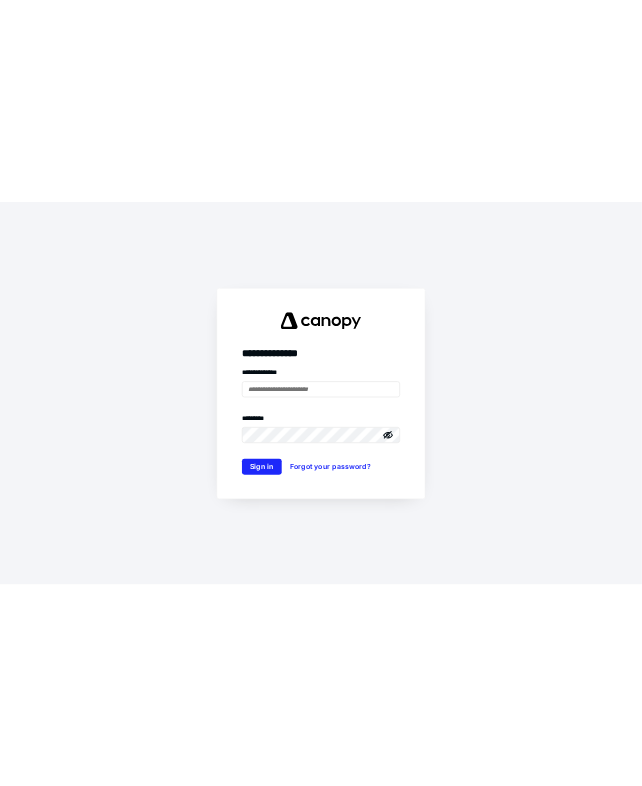 scroll, scrollTop: 0, scrollLeft: 0, axis: both 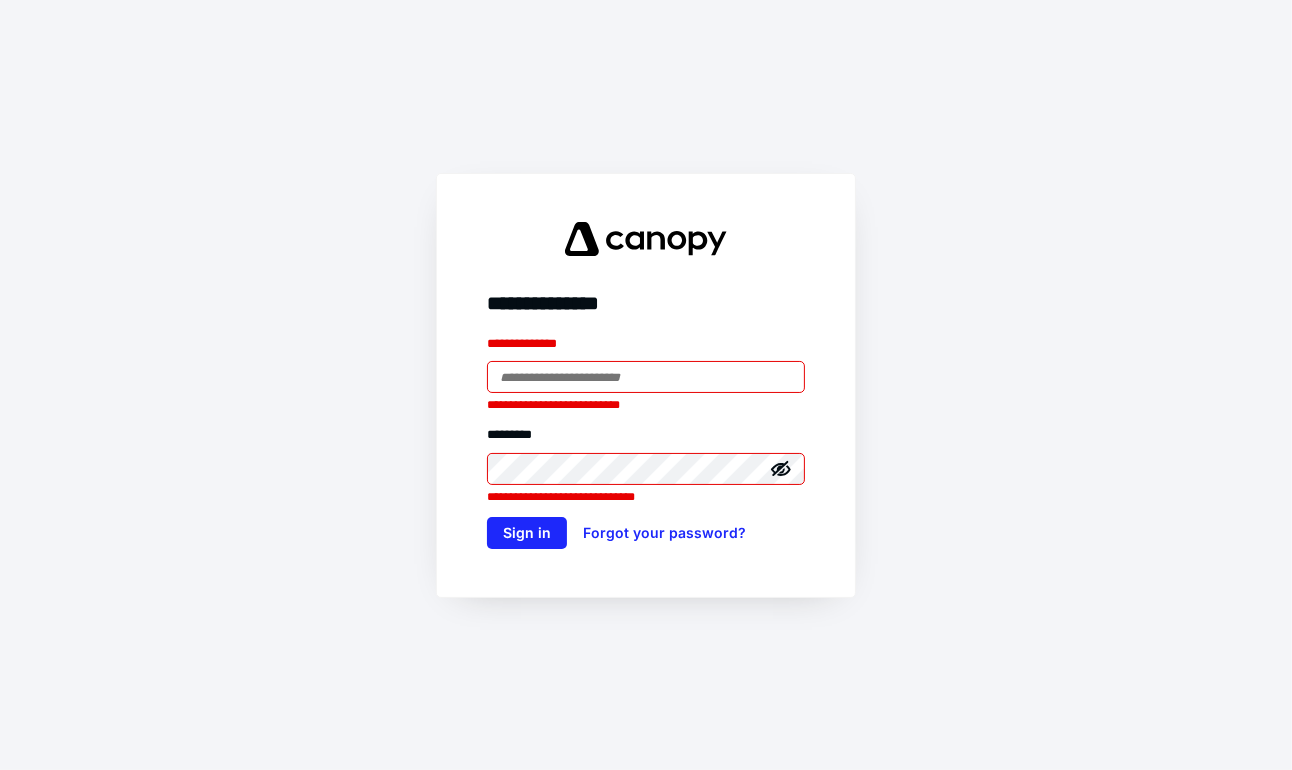 click at bounding box center (646, 377) 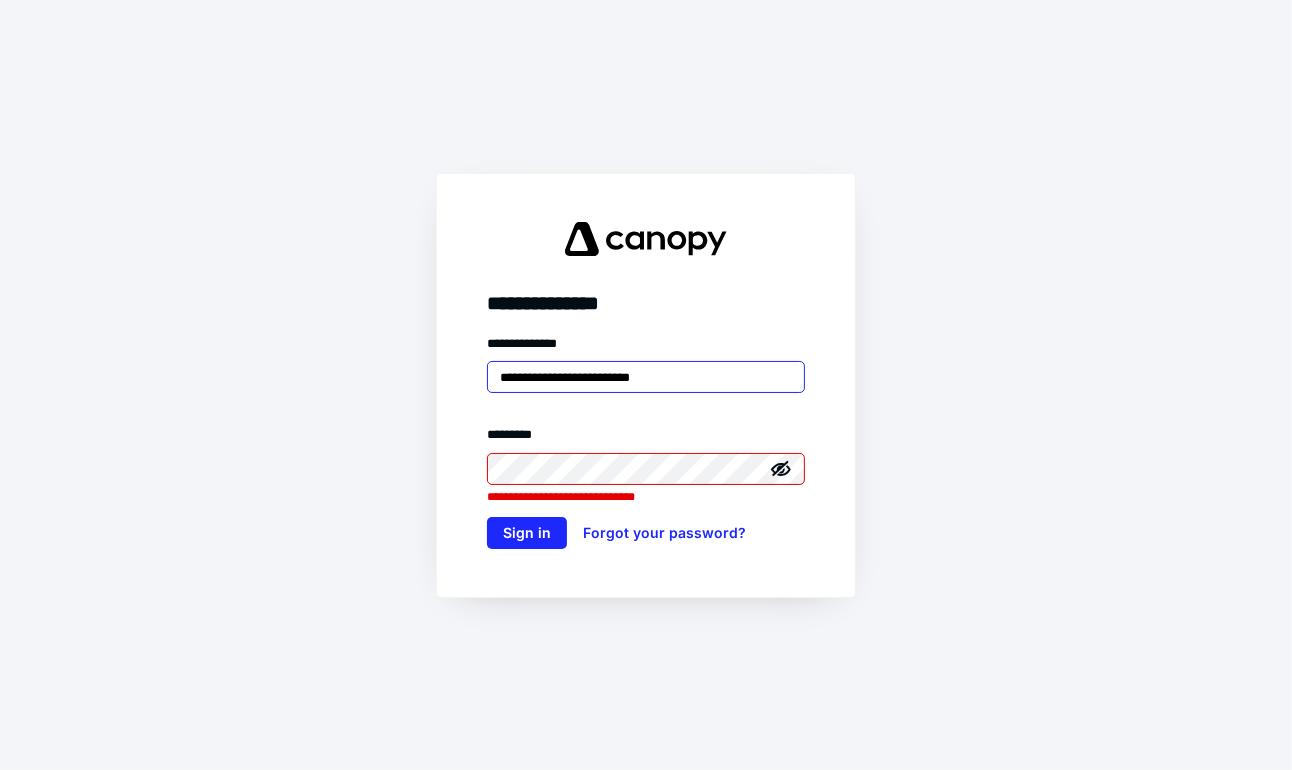 type on "**********" 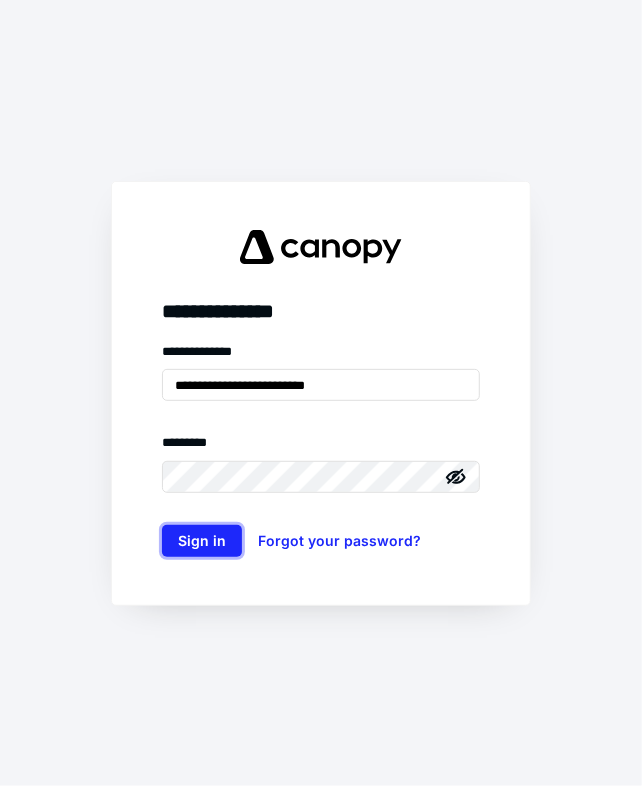 click on "Sign in" at bounding box center [202, 541] 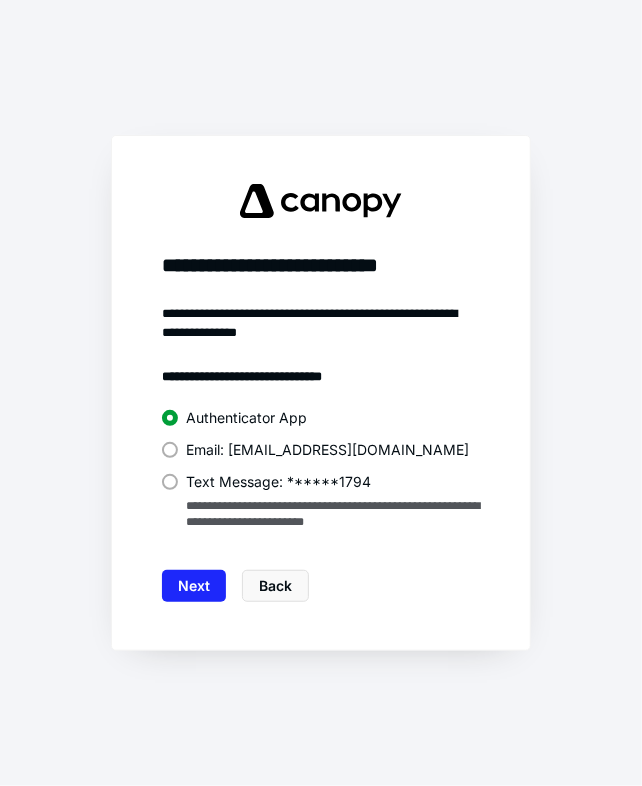 click on "Next" at bounding box center (194, 586) 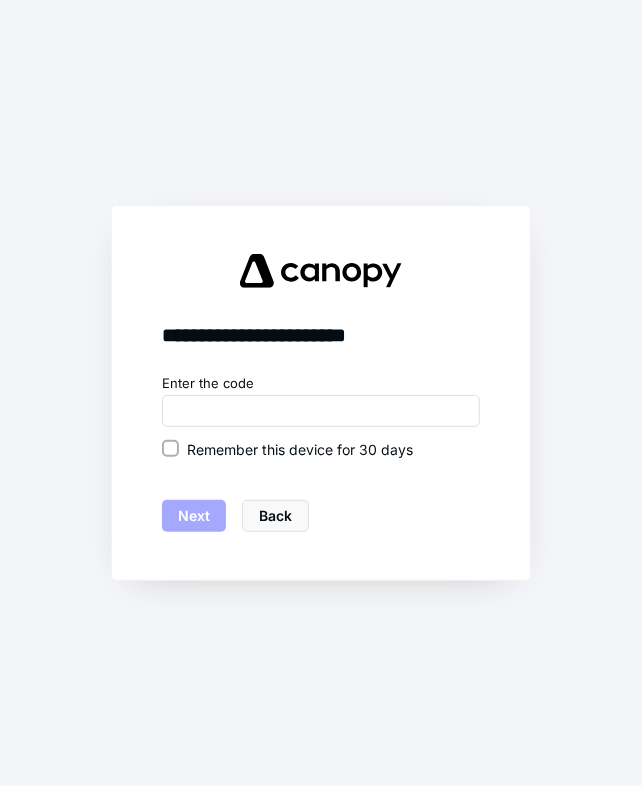 click on "Enter the code Remember this device for 30 days Next Back" at bounding box center [321, 453] 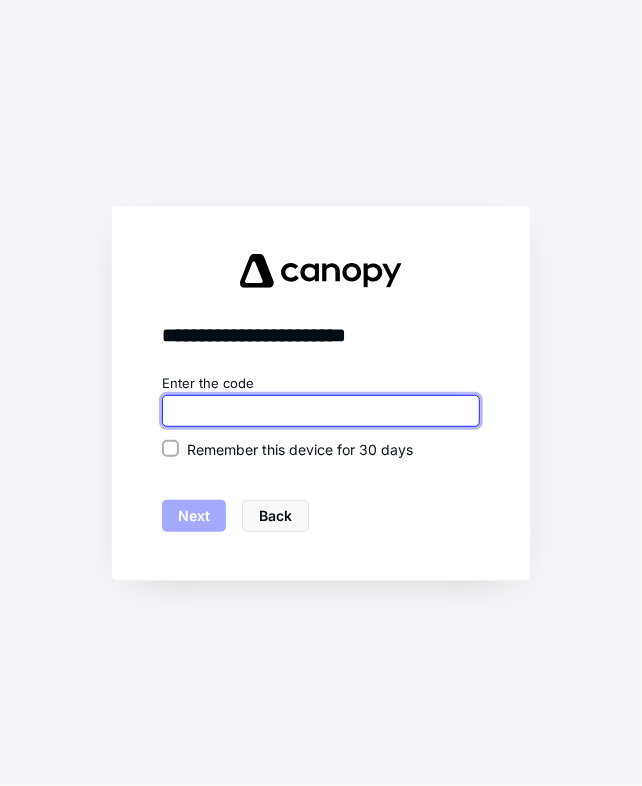 click at bounding box center (321, 411) 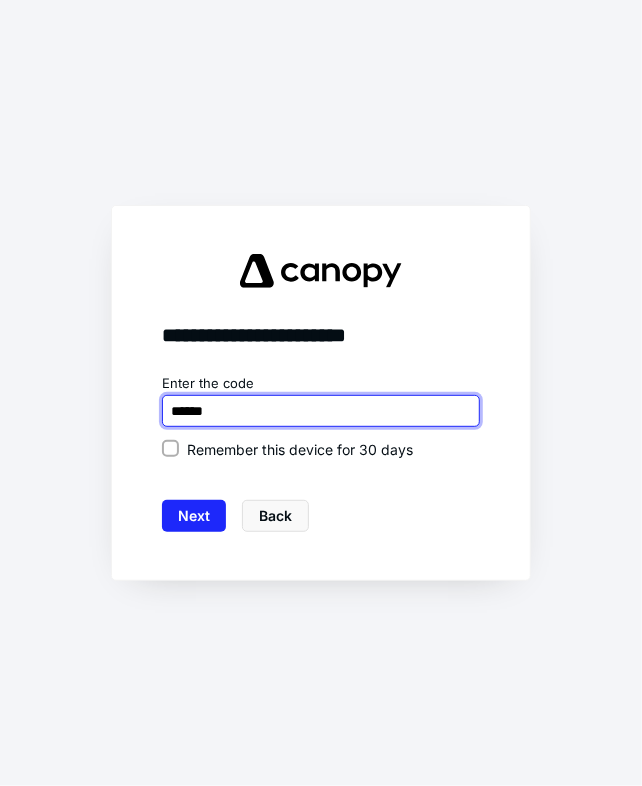 type on "******" 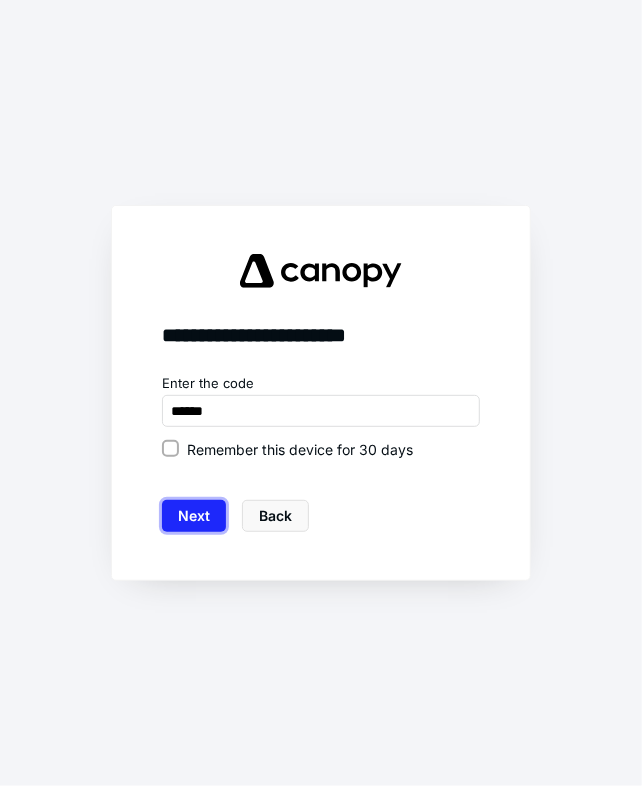 click on "Next" at bounding box center (194, 516) 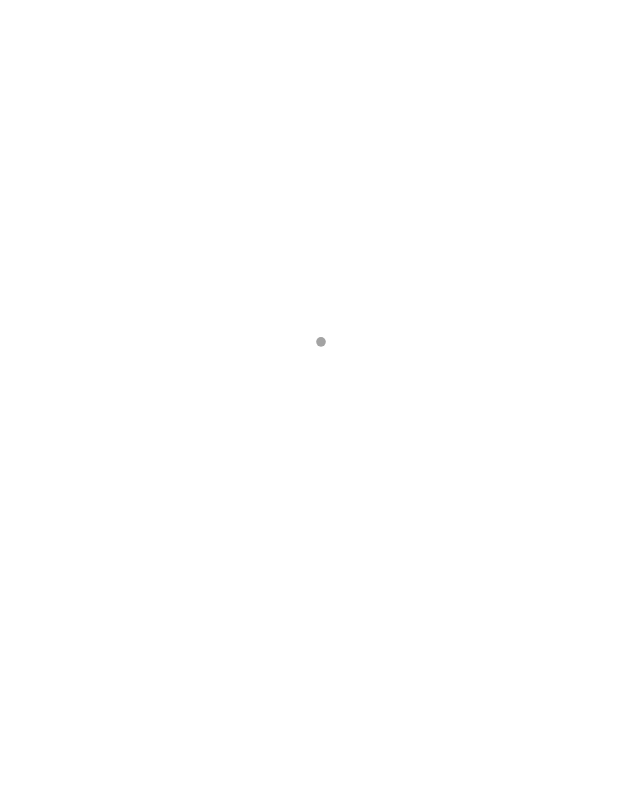 scroll, scrollTop: 0, scrollLeft: 0, axis: both 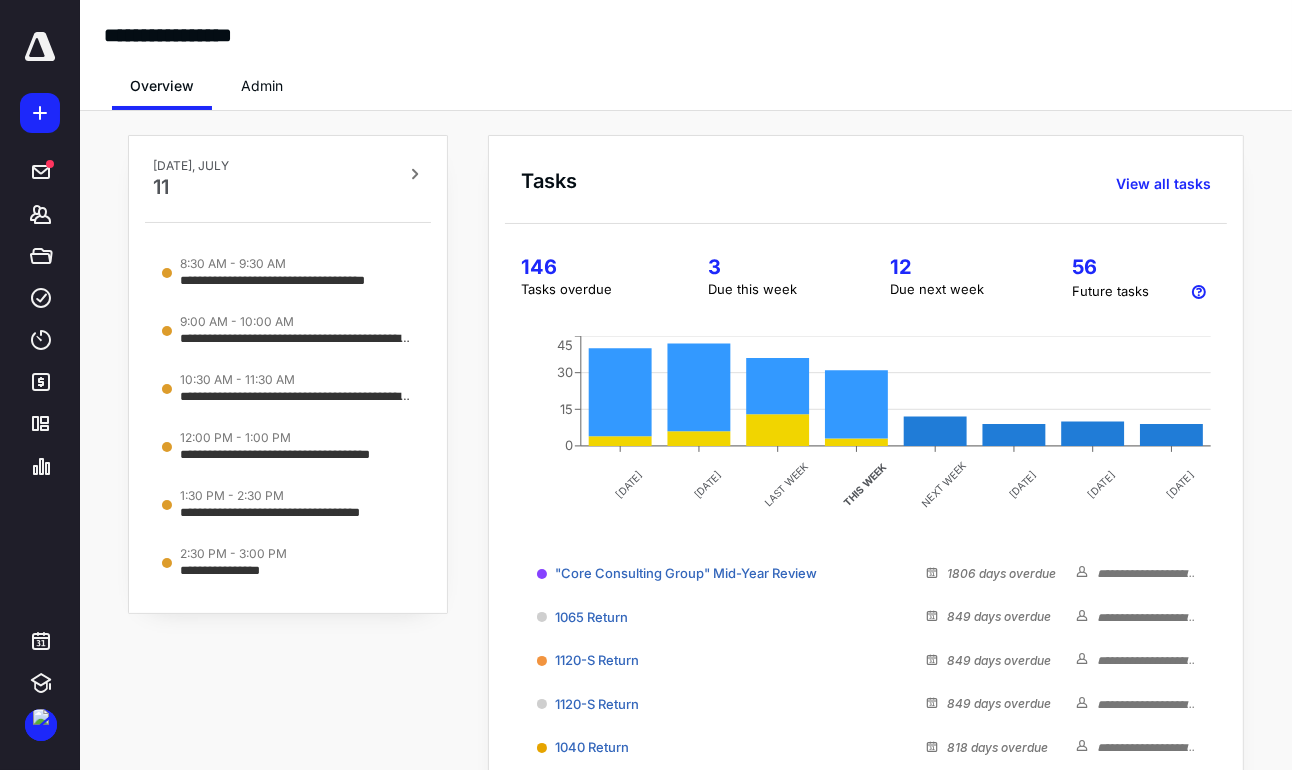 click at bounding box center (41, 725) 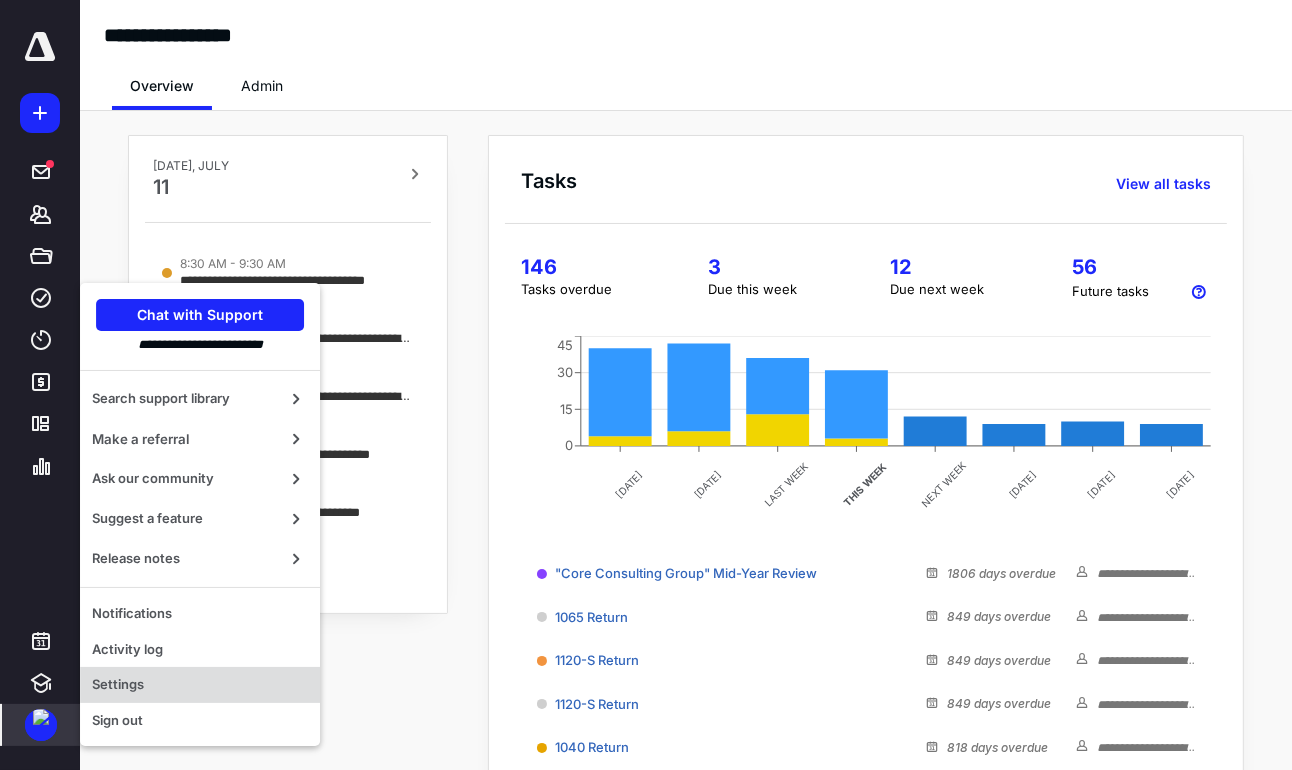 drag, startPoint x: 0, startPoint y: 0, endPoint x: 156, endPoint y: 685, distance: 702.53894 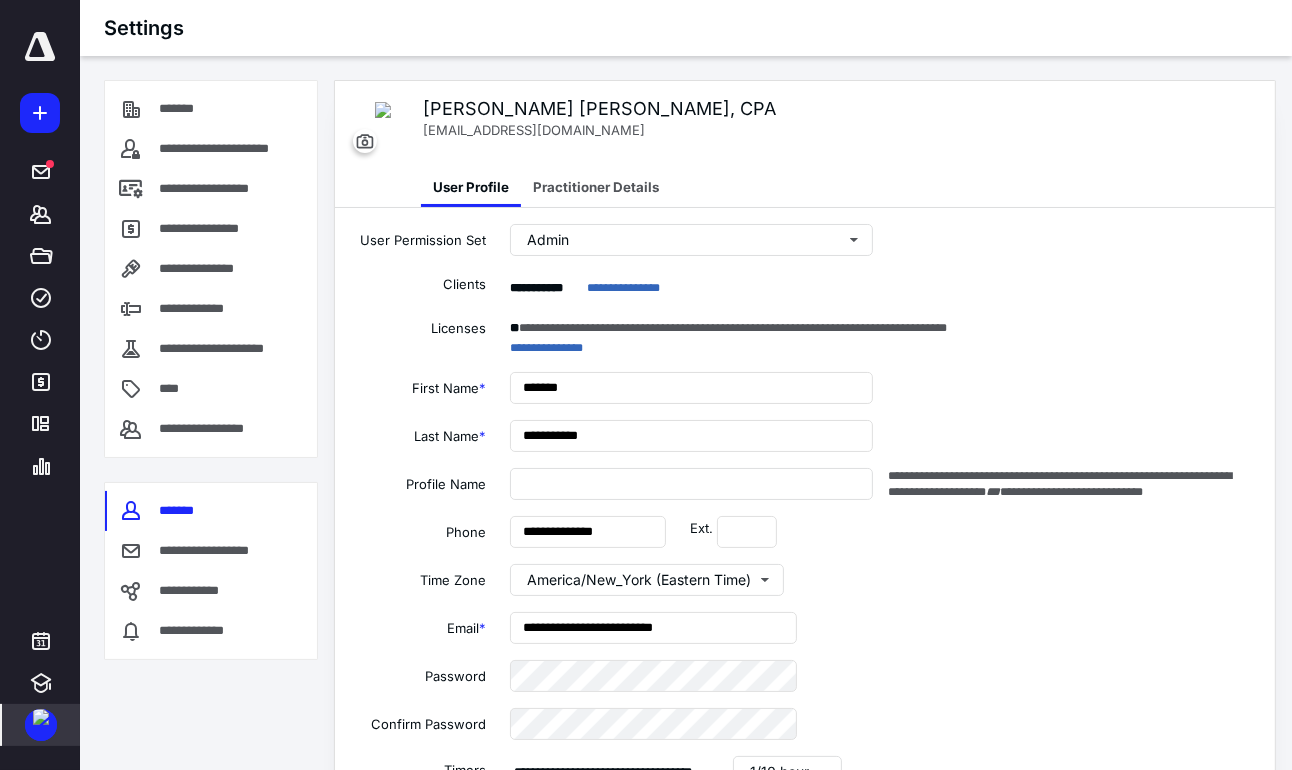 click on "**********" at bounding box center (234, 149) 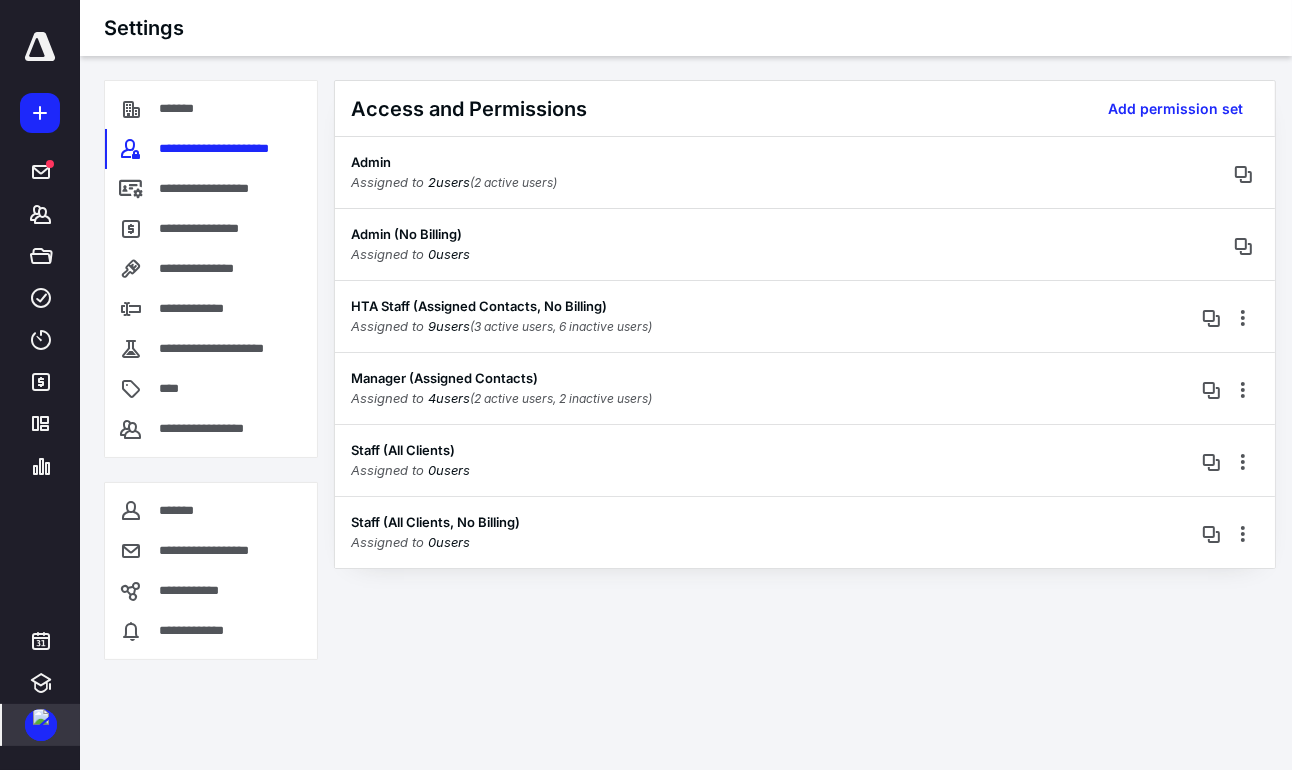 click on "Manager (Assigned Contacts) Assigned to   4  user s  (2 active users, 2 inactive users)" at bounding box center [805, 388] 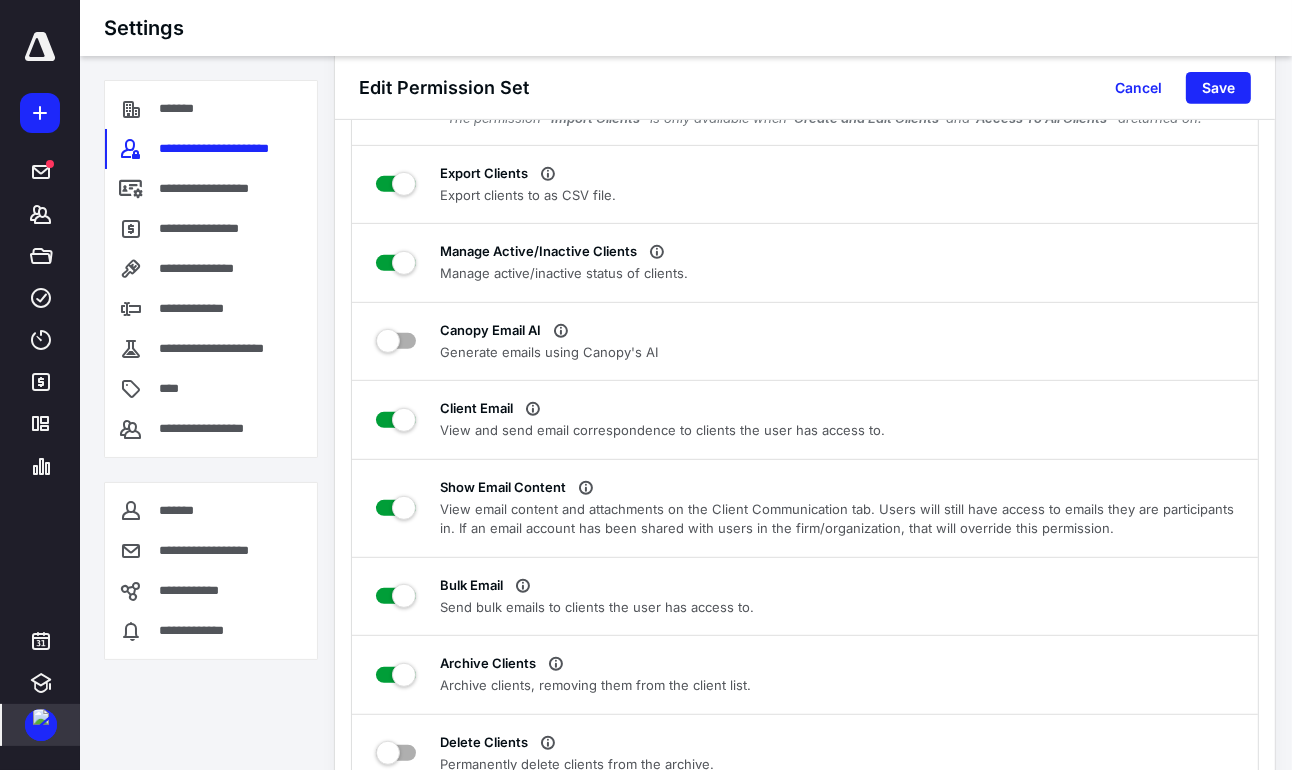 scroll, scrollTop: 768, scrollLeft: 0, axis: vertical 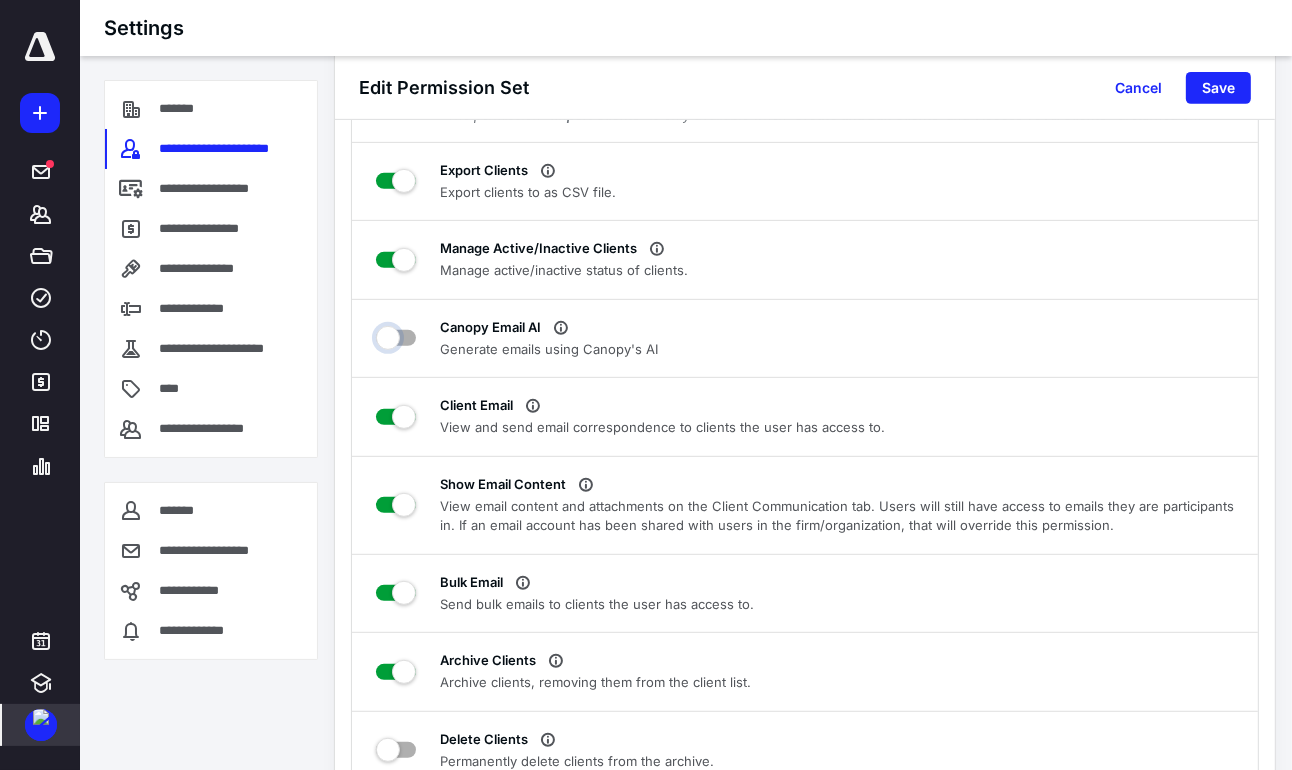click on "Canopy Email AI" at bounding box center (396, 335) 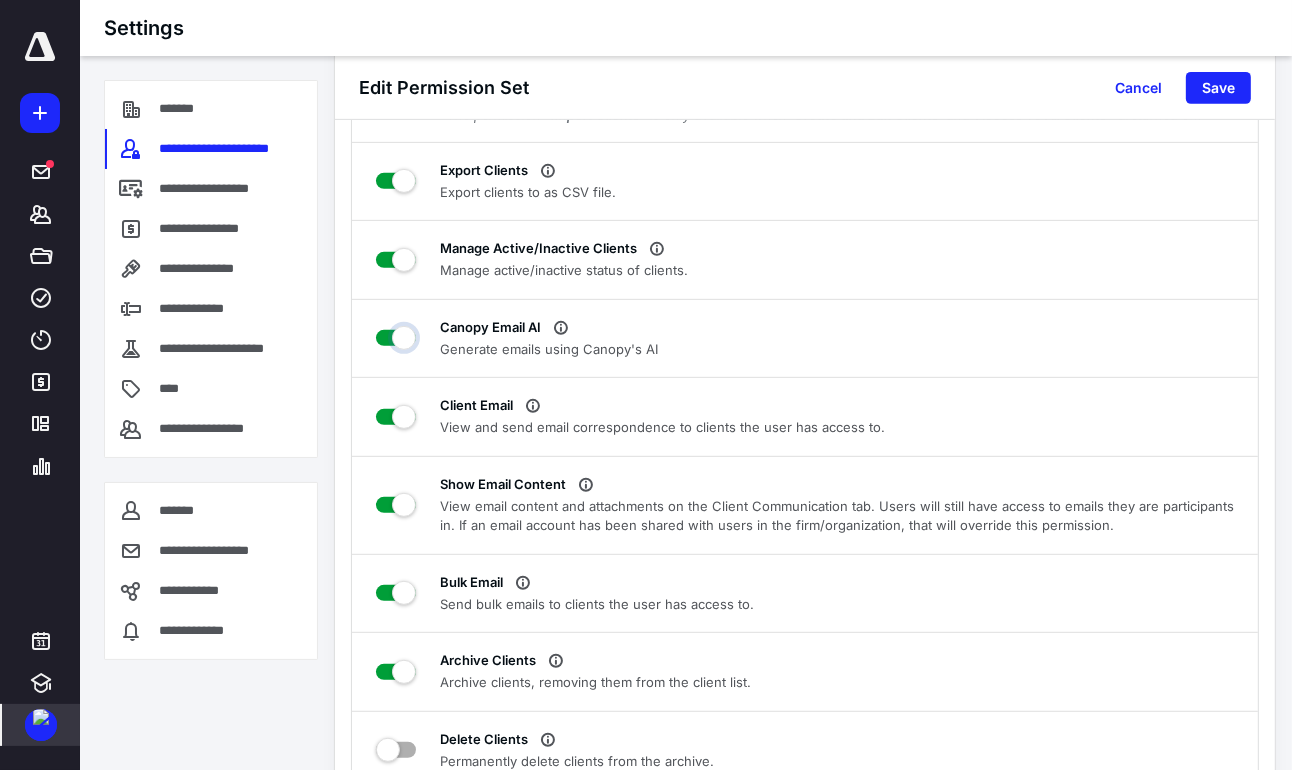 checkbox on "true" 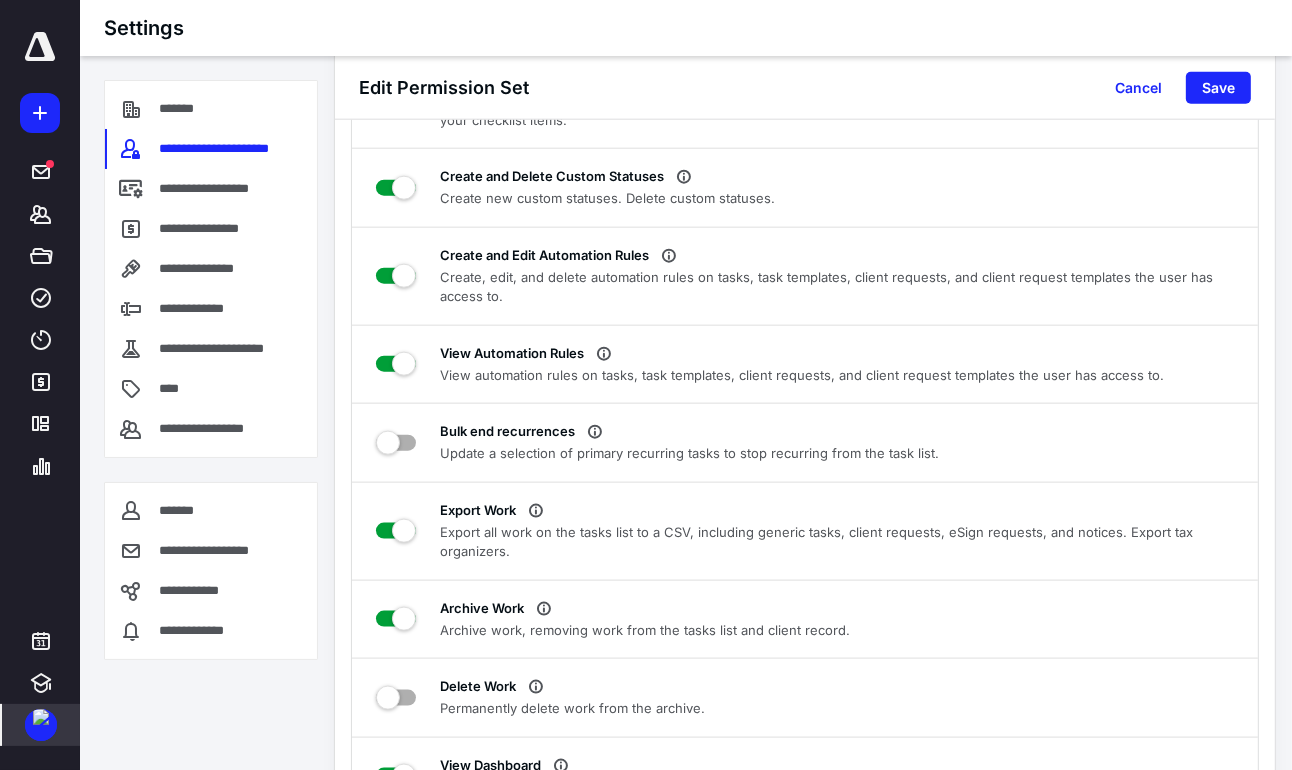 scroll, scrollTop: 2112, scrollLeft: 0, axis: vertical 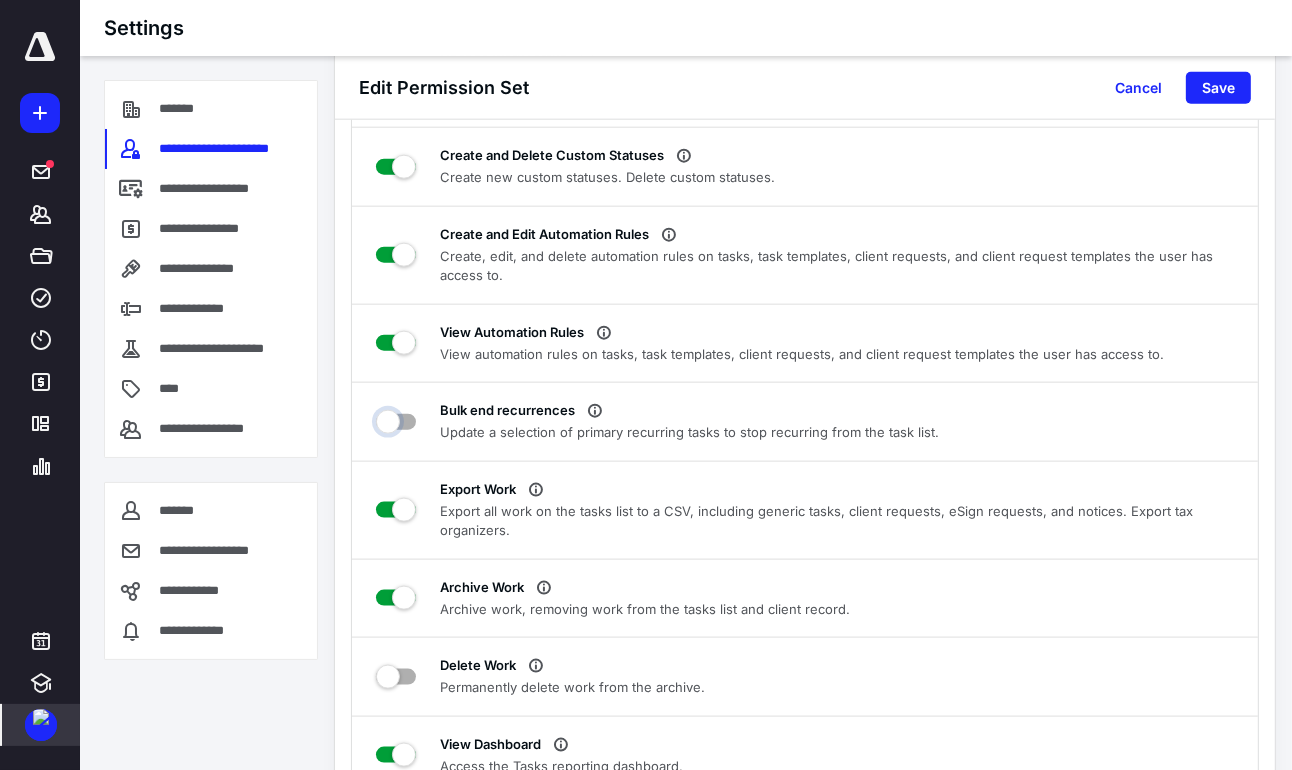 click on "Bulk end recurrences" at bounding box center (396, 419) 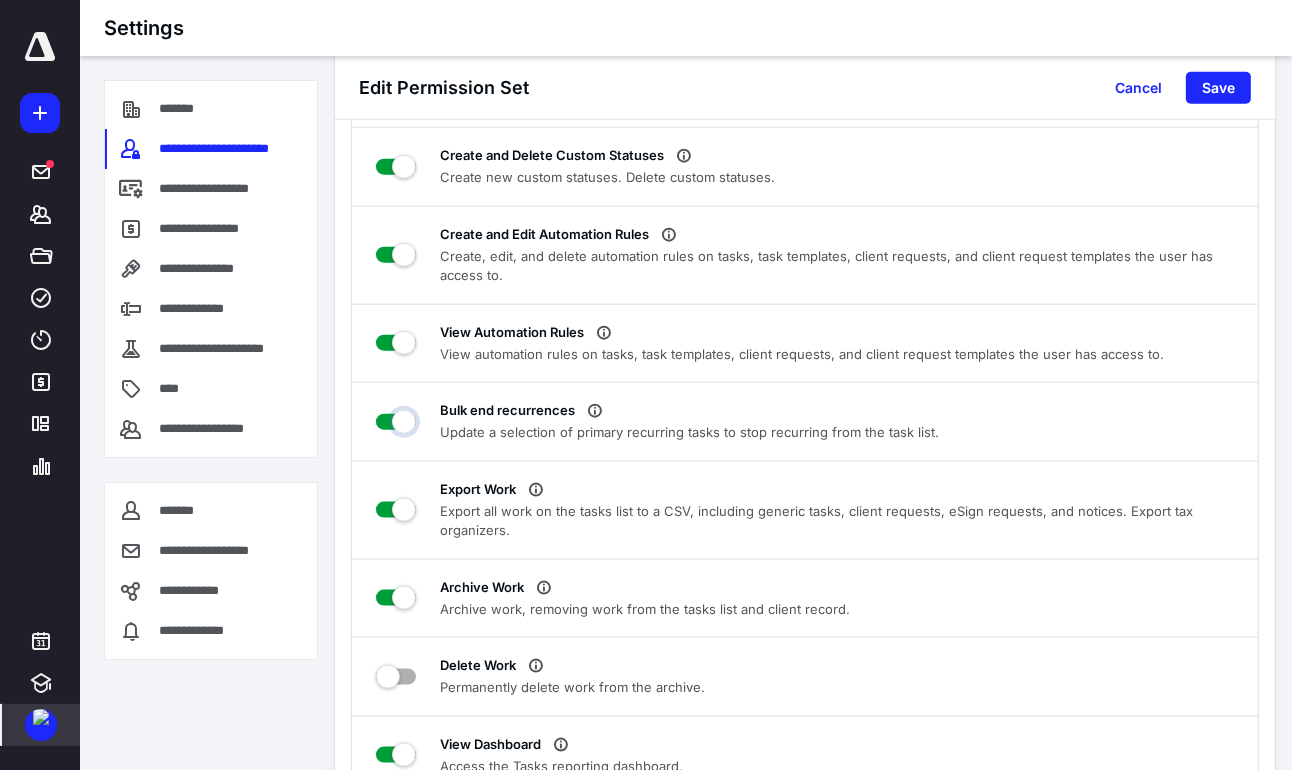 checkbox on "true" 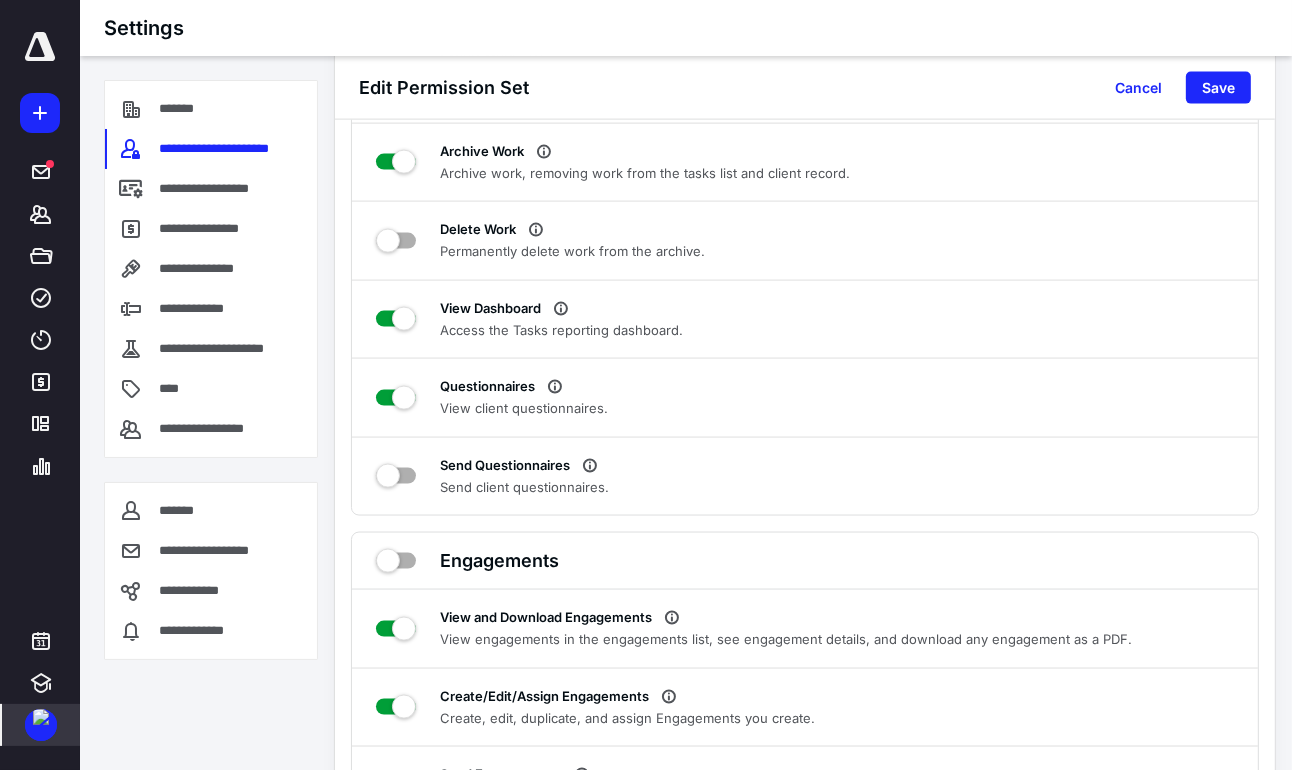 scroll, scrollTop: 2560, scrollLeft: 0, axis: vertical 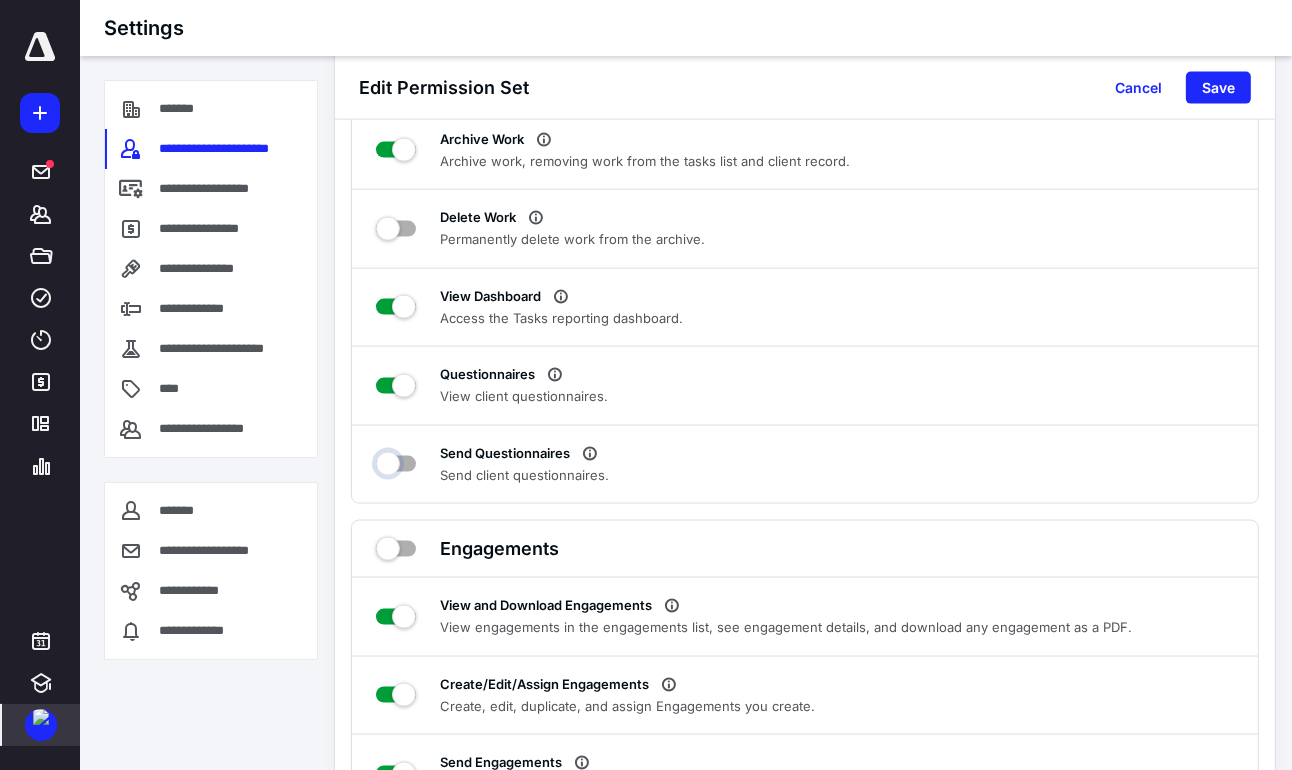 click on "Send Questionnaires" at bounding box center (396, 461) 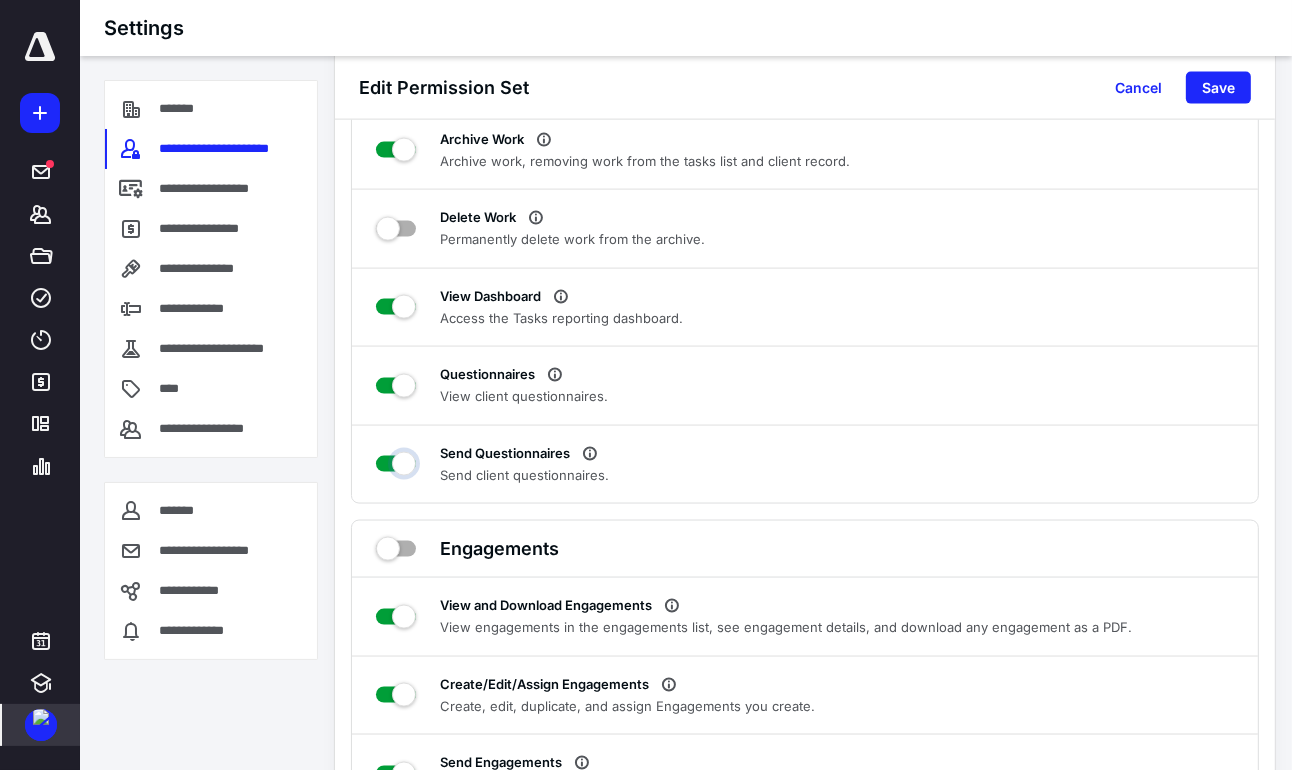 checkbox on "true" 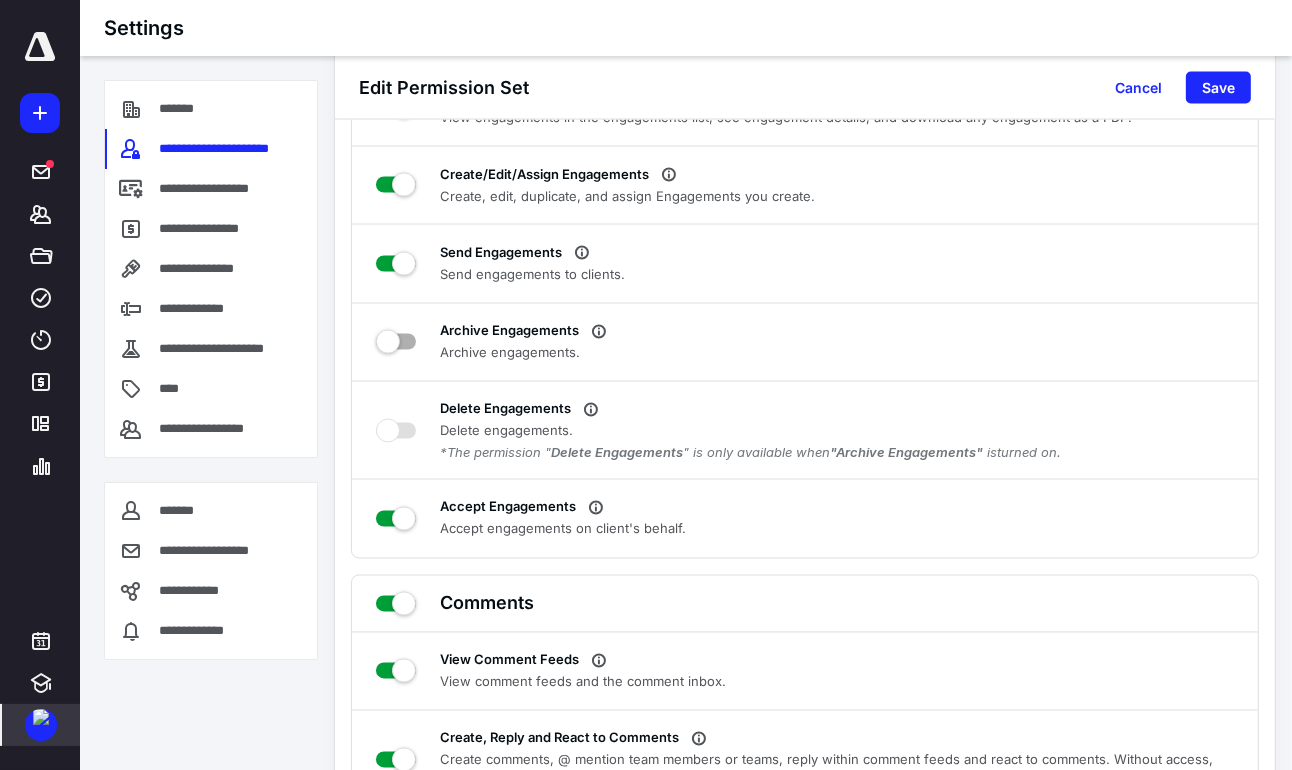 scroll, scrollTop: 3072, scrollLeft: 0, axis: vertical 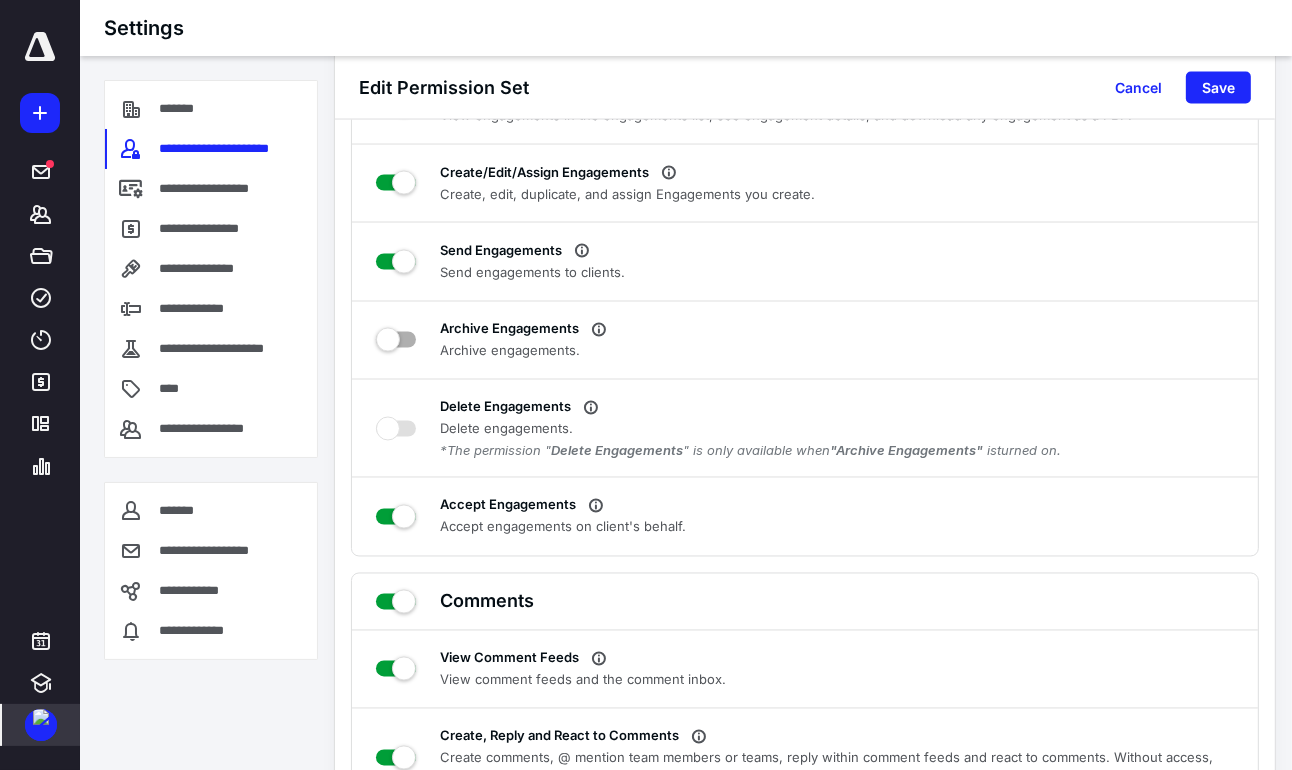 click at bounding box center (396, 336) 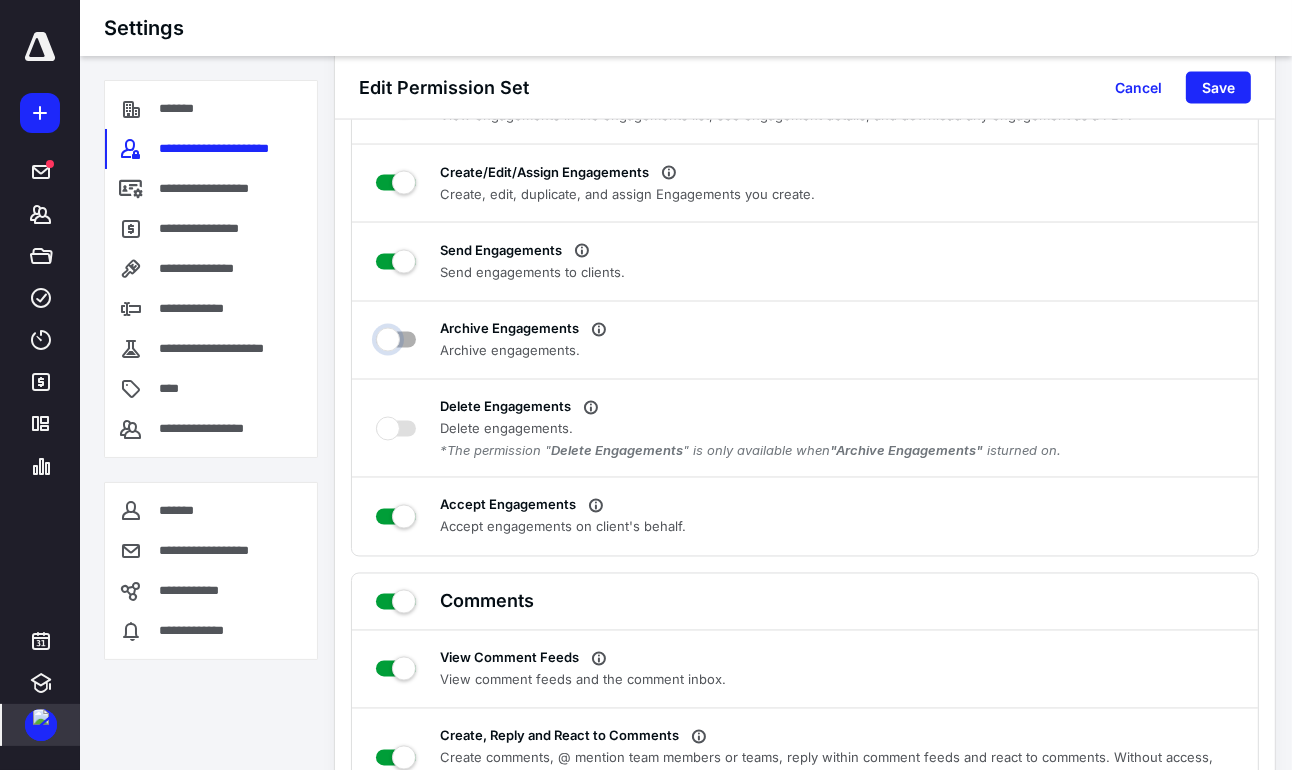 click on "Archive Engagements" at bounding box center (396, 337) 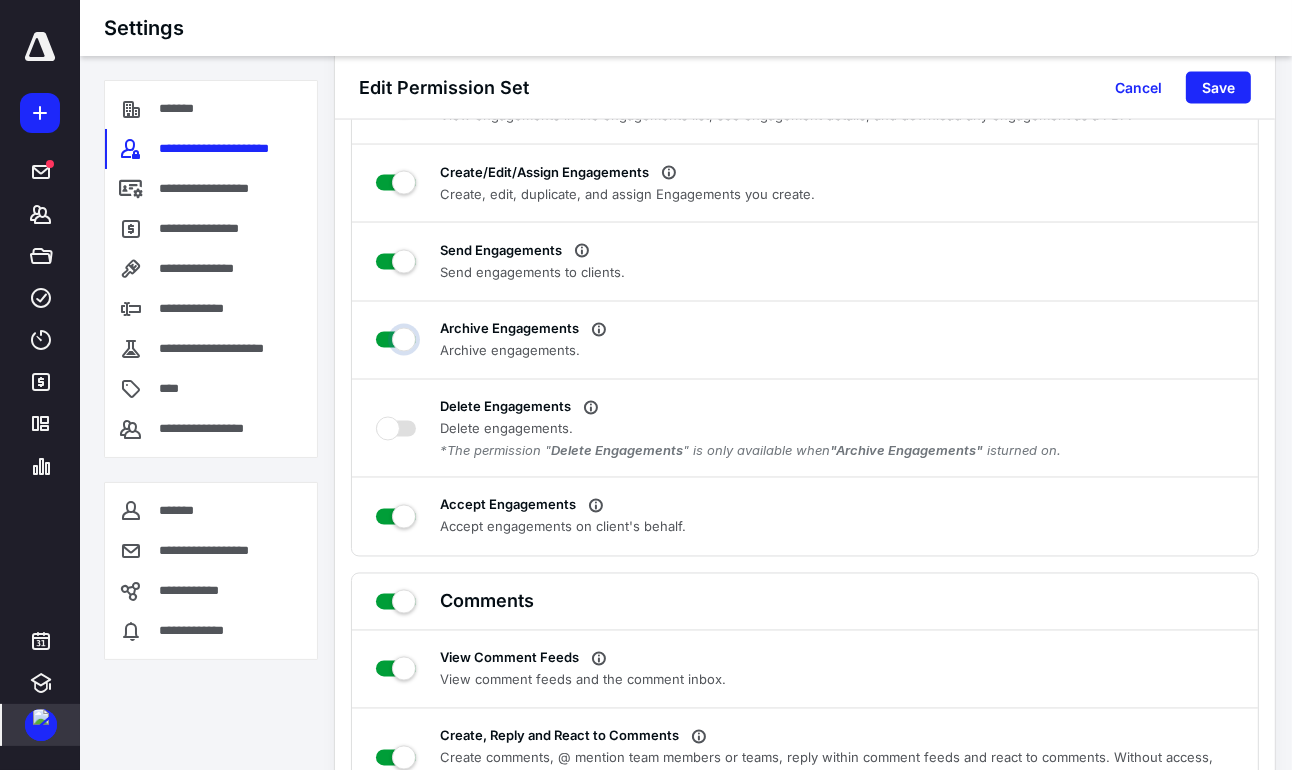 checkbox on "true" 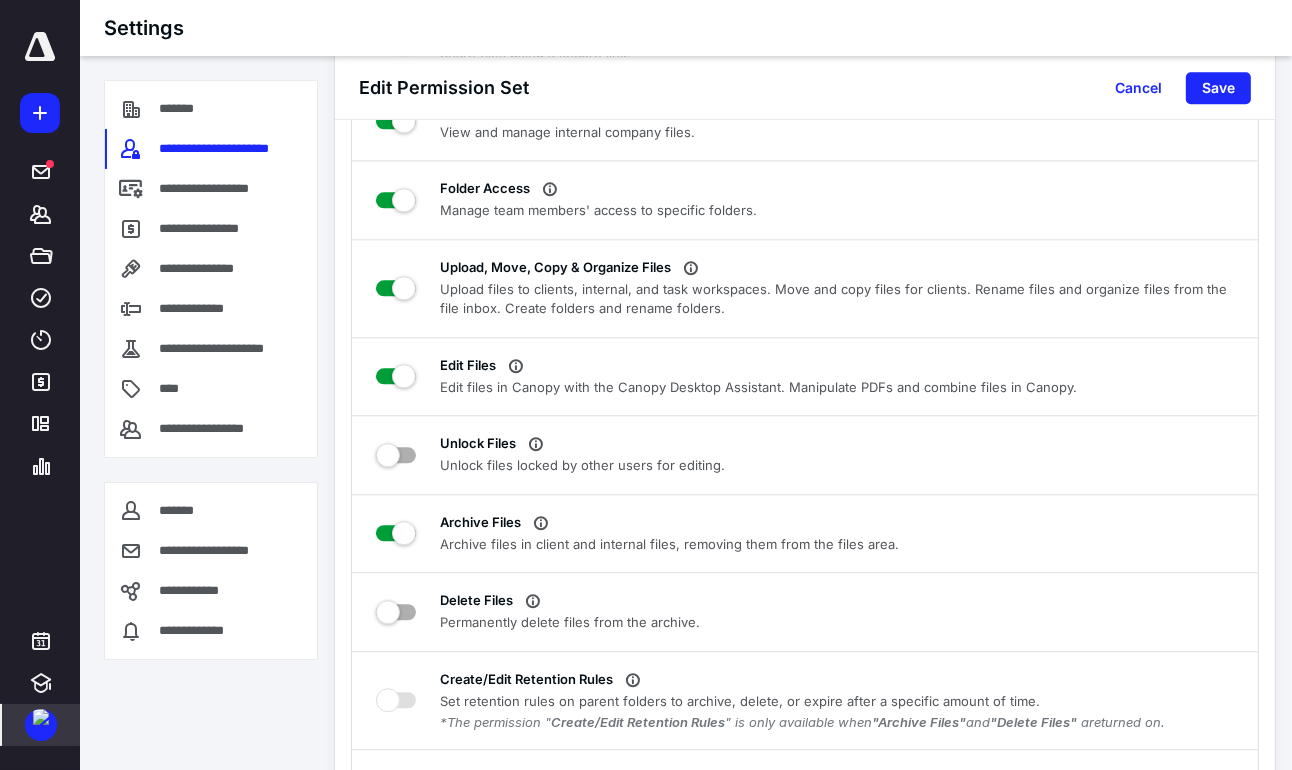 scroll, scrollTop: 4480, scrollLeft: 0, axis: vertical 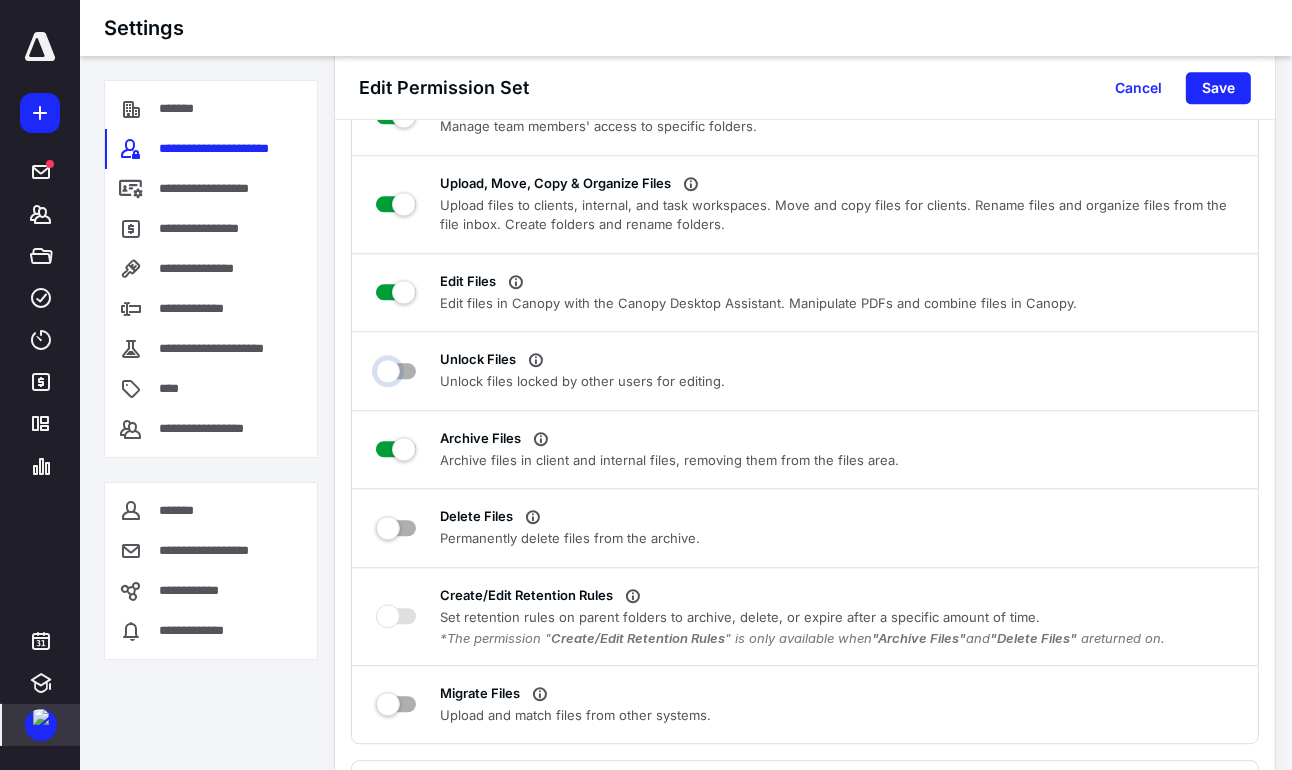 click on "Unlock Files" at bounding box center [396, 368] 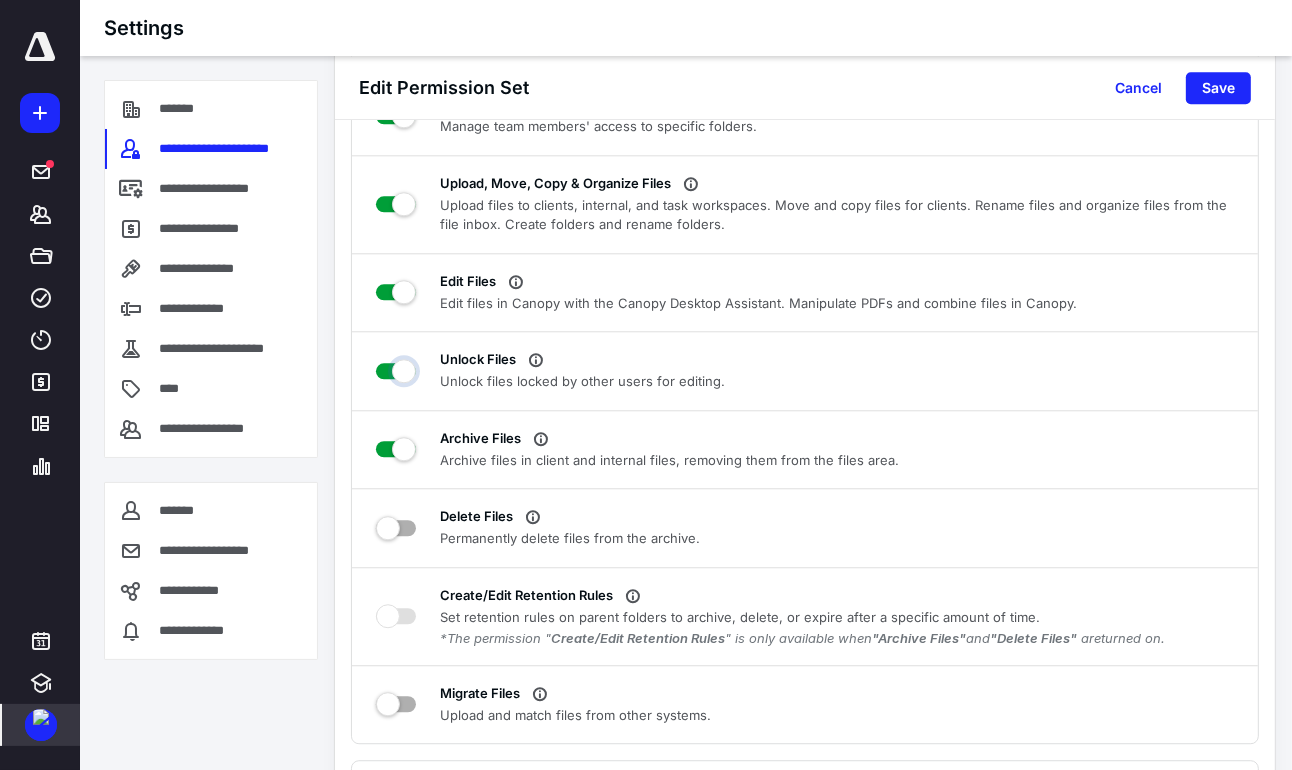 checkbox on "true" 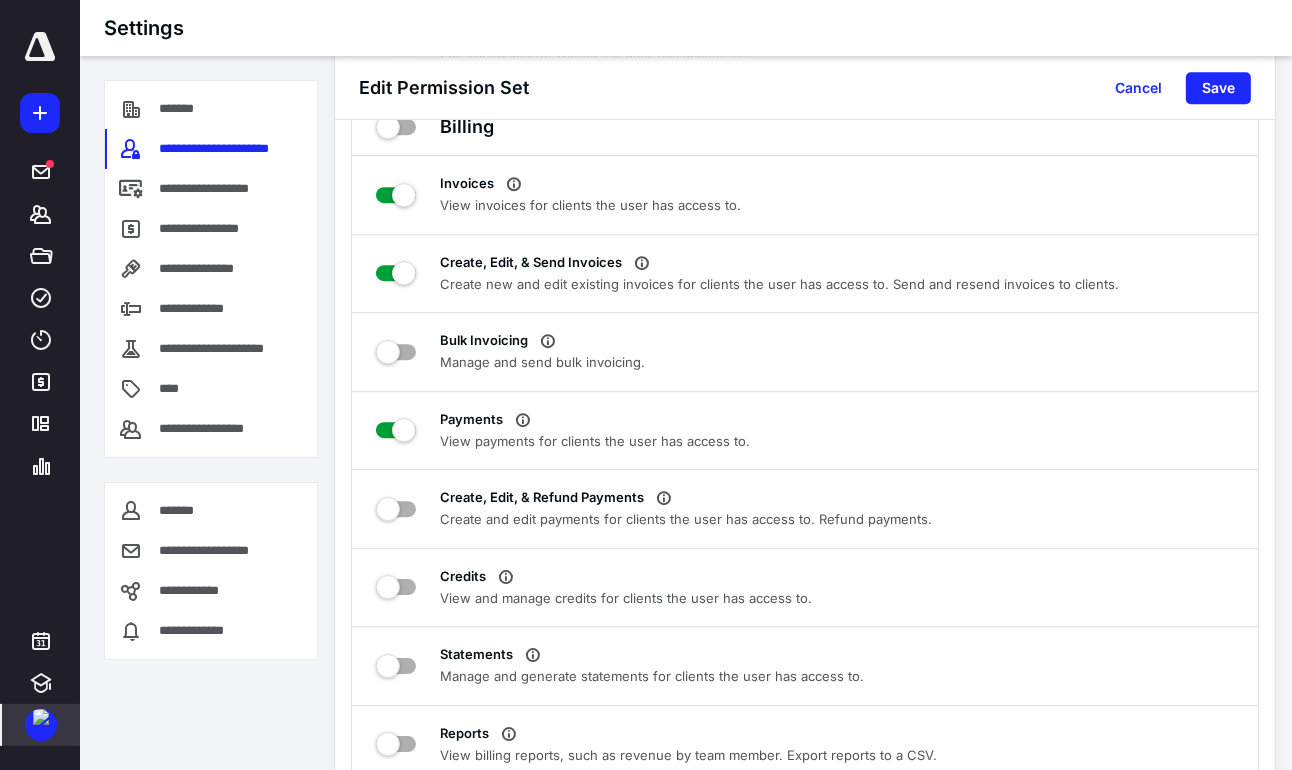 scroll, scrollTop: 5376, scrollLeft: 0, axis: vertical 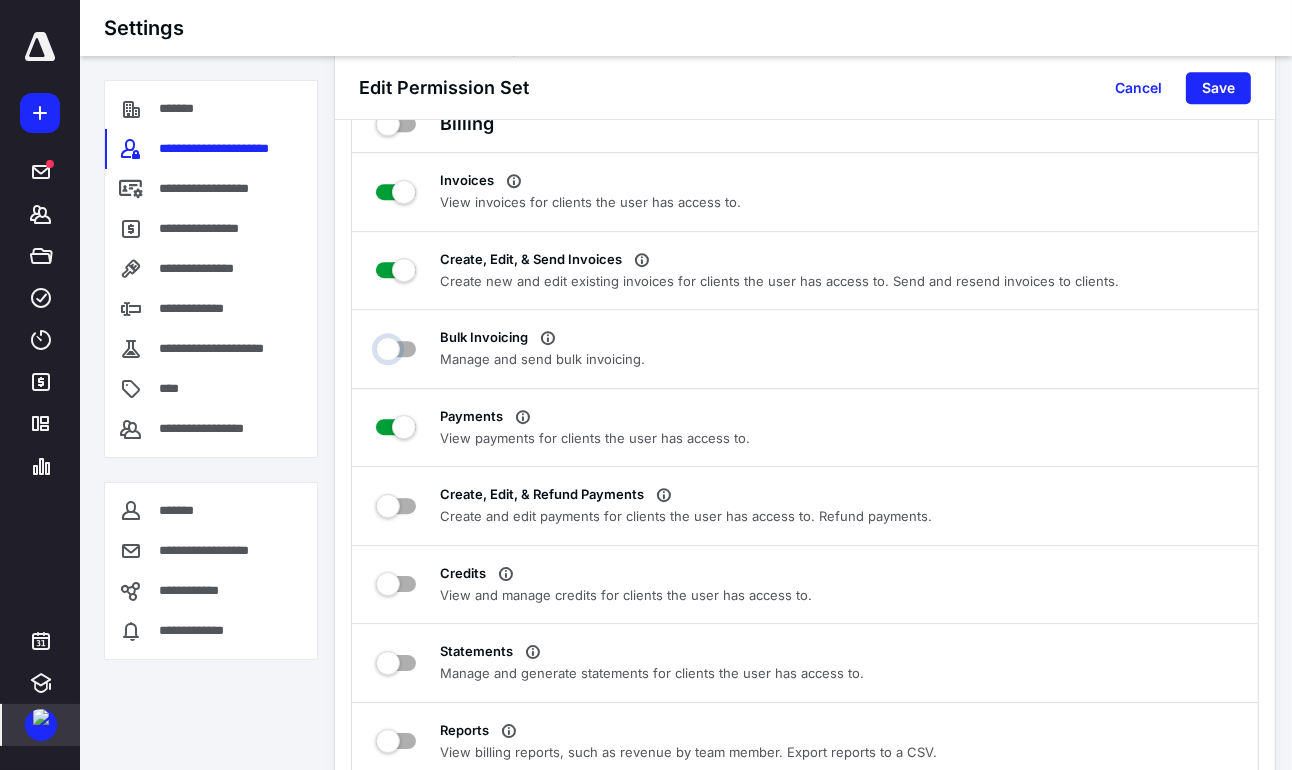 click on "Bulk Invoicing" at bounding box center (396, 346) 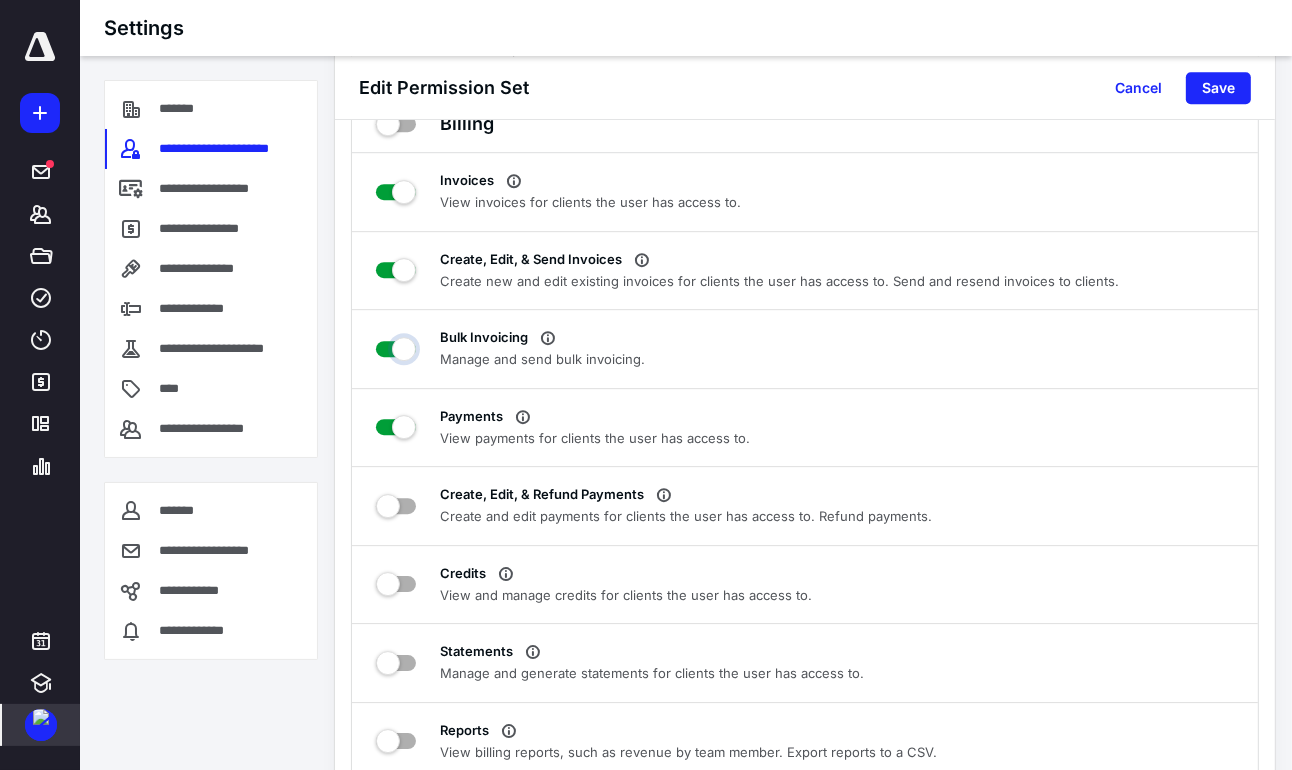 checkbox on "true" 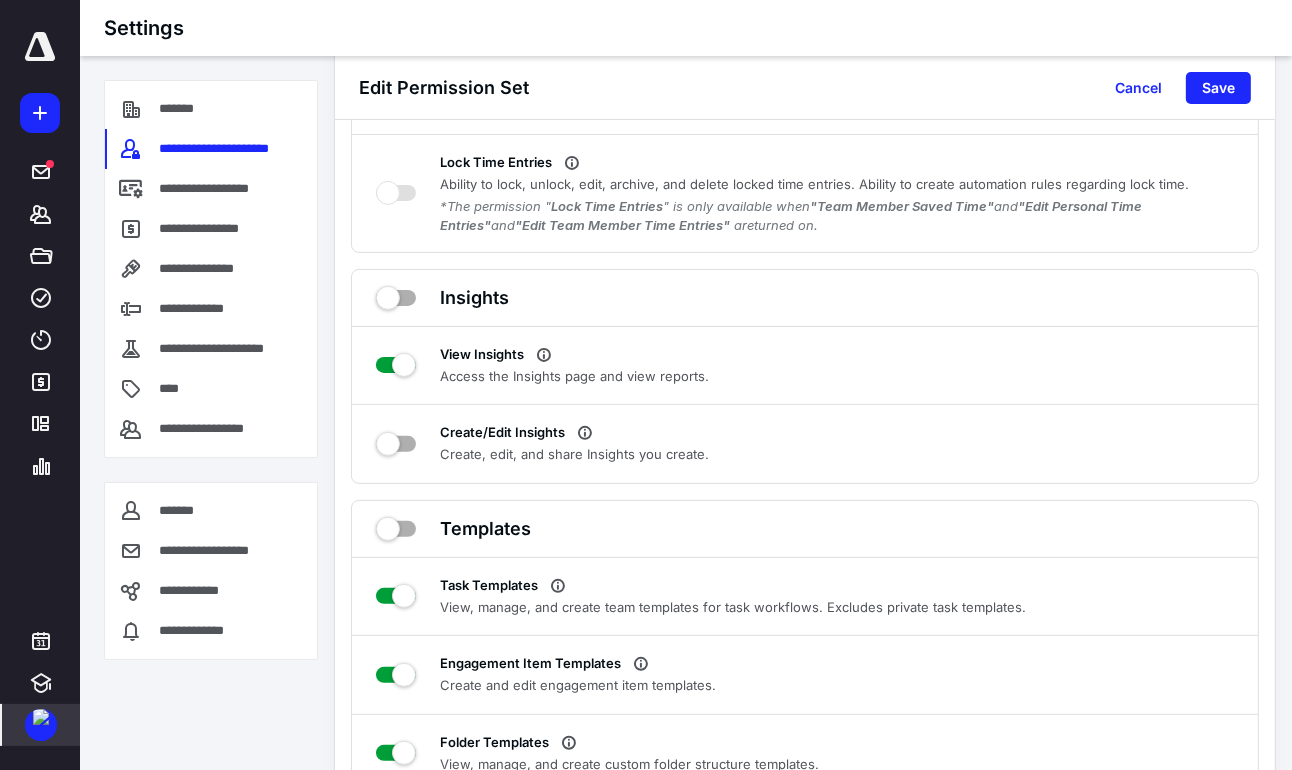 scroll, scrollTop: 7256, scrollLeft: 0, axis: vertical 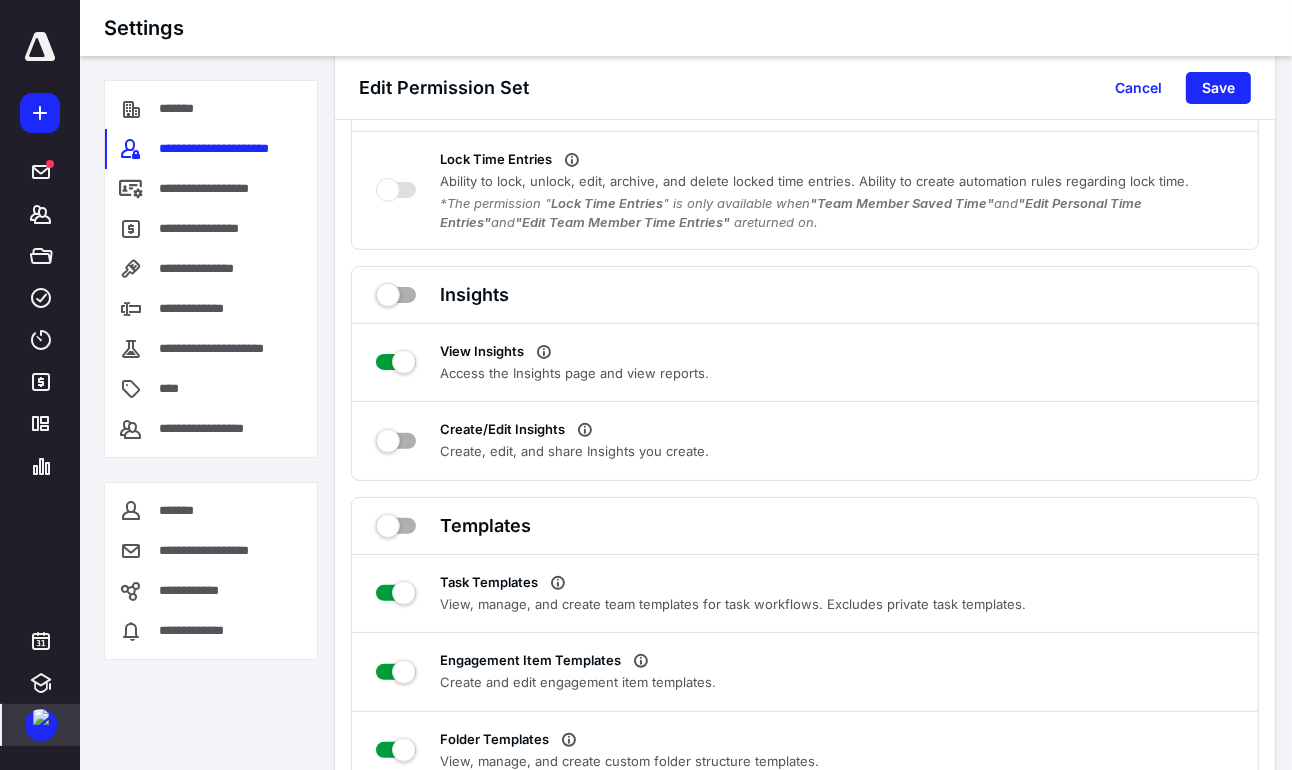 click on "Create/Edit Insights Create, edit, and share Insights you create." at bounding box center [805, 440] 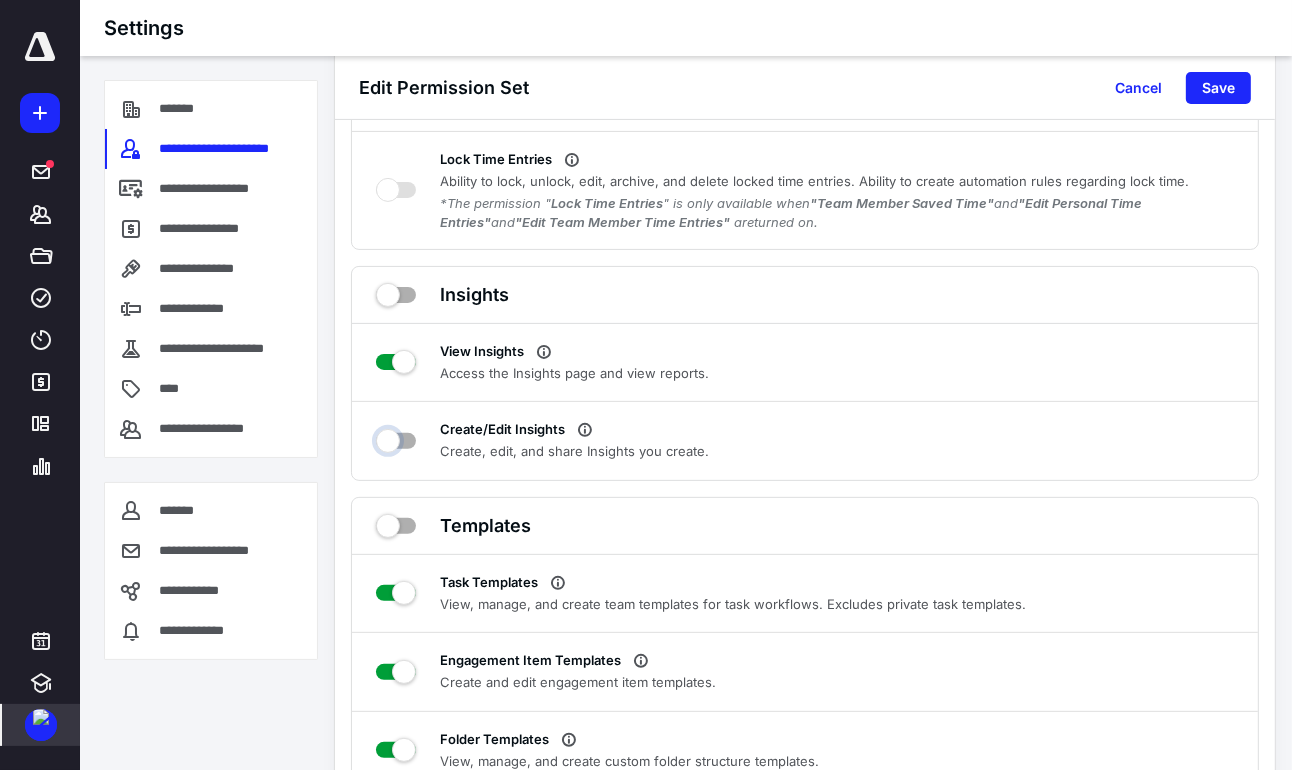 click on "Create/Edit Insights" at bounding box center (396, 438) 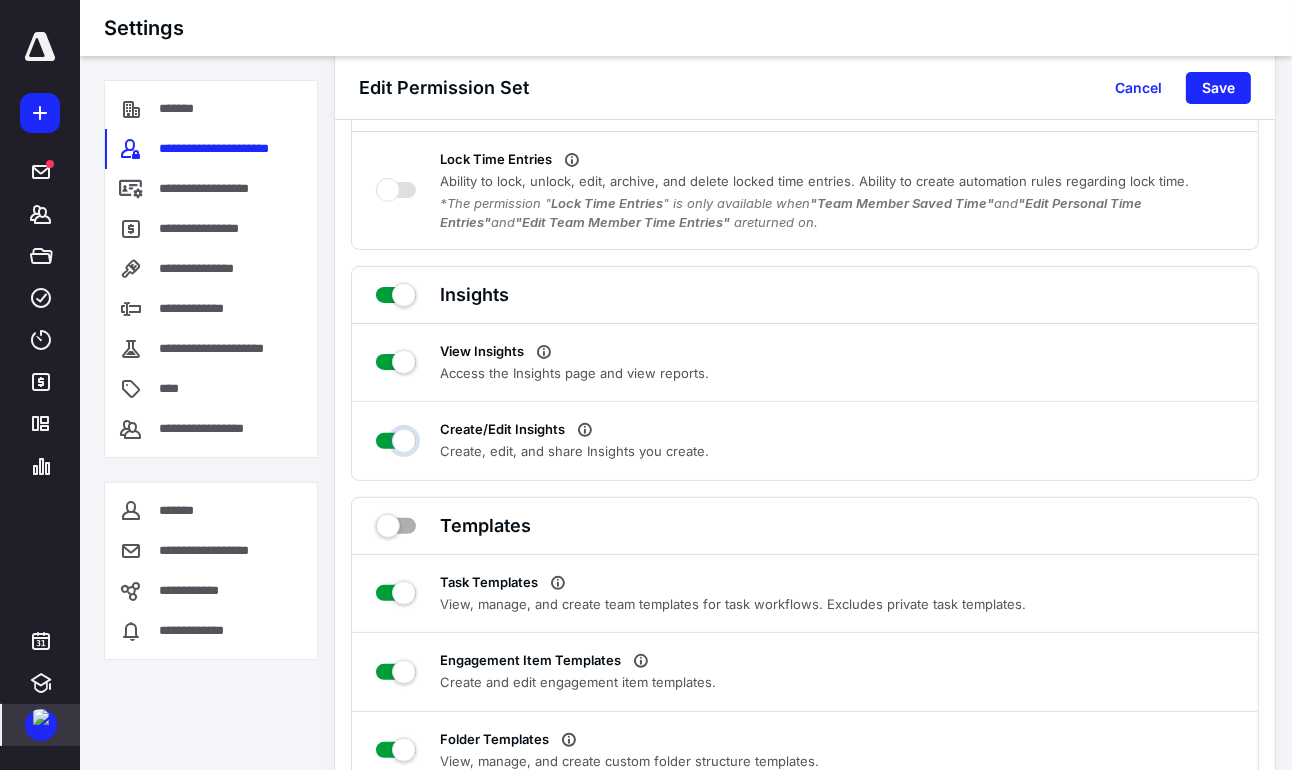 checkbox on "true" 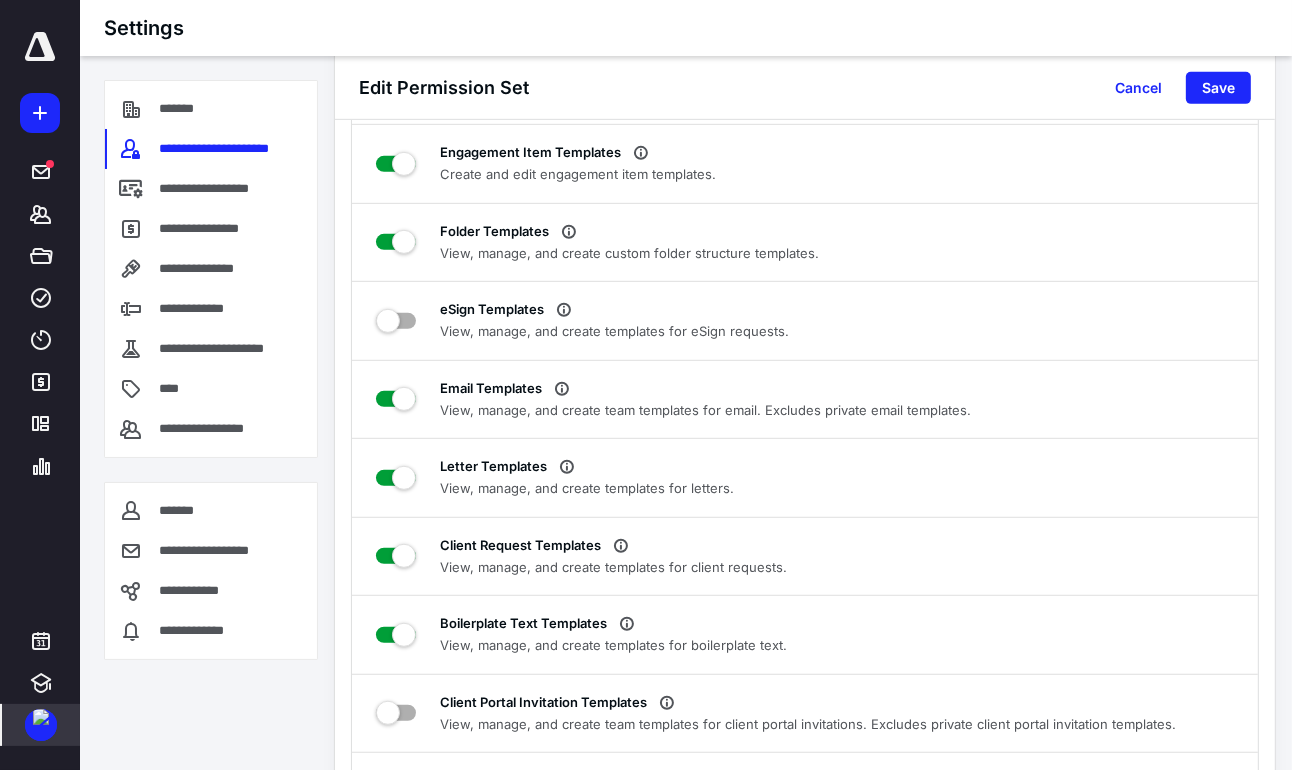 scroll, scrollTop: 7768, scrollLeft: 0, axis: vertical 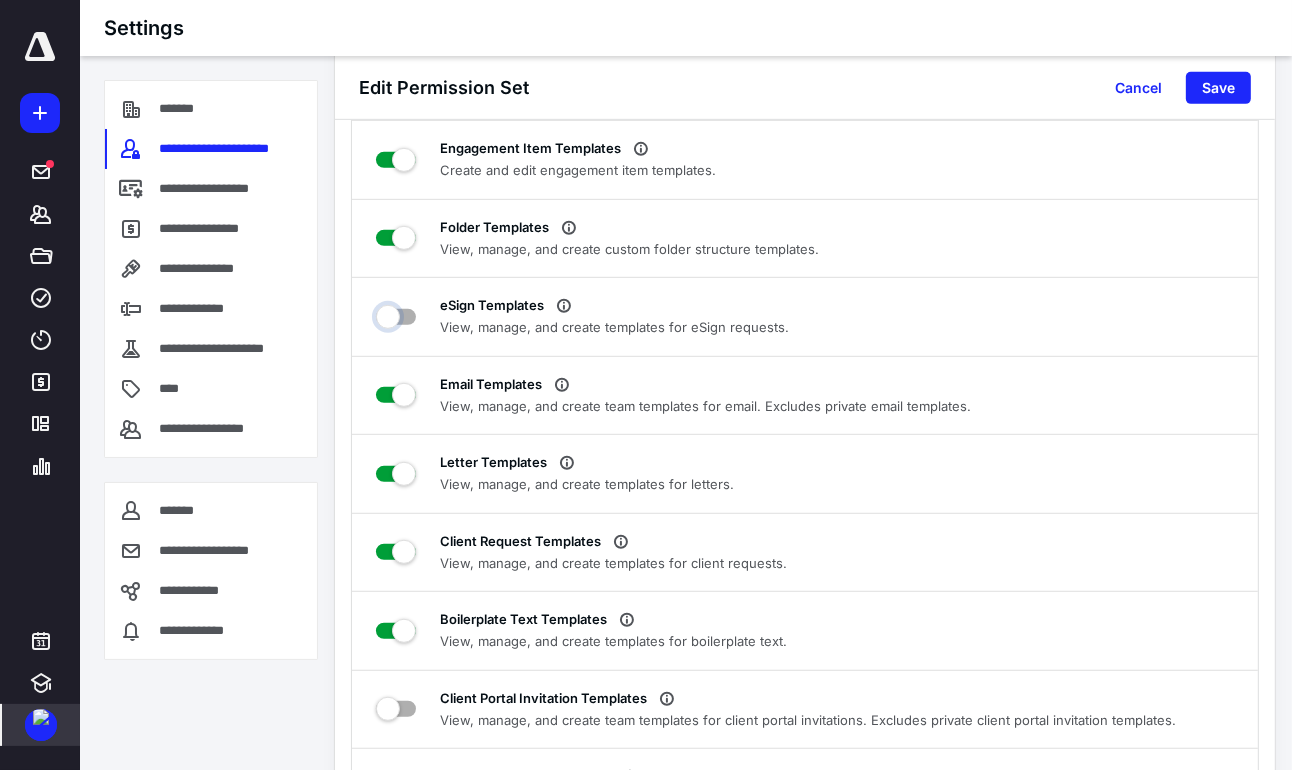 click on "eSign Templates" at bounding box center (396, 314) 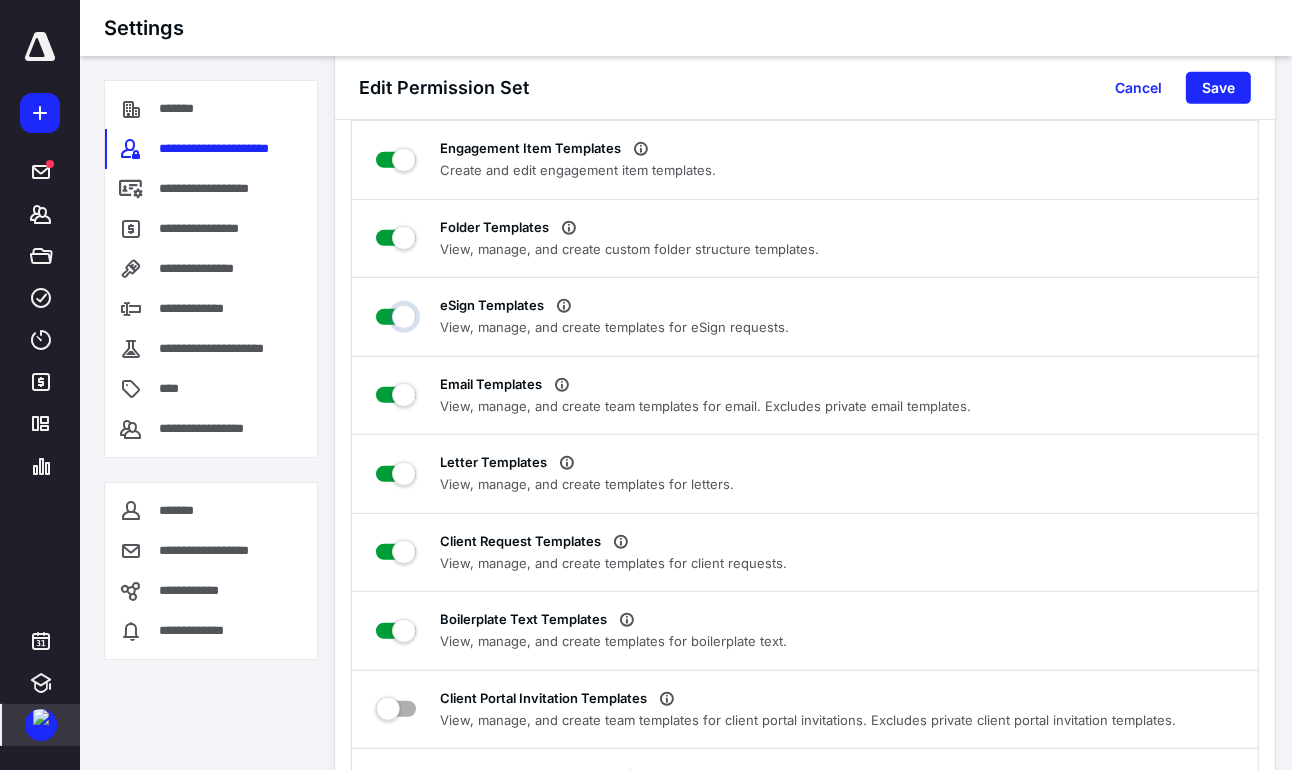 checkbox on "true" 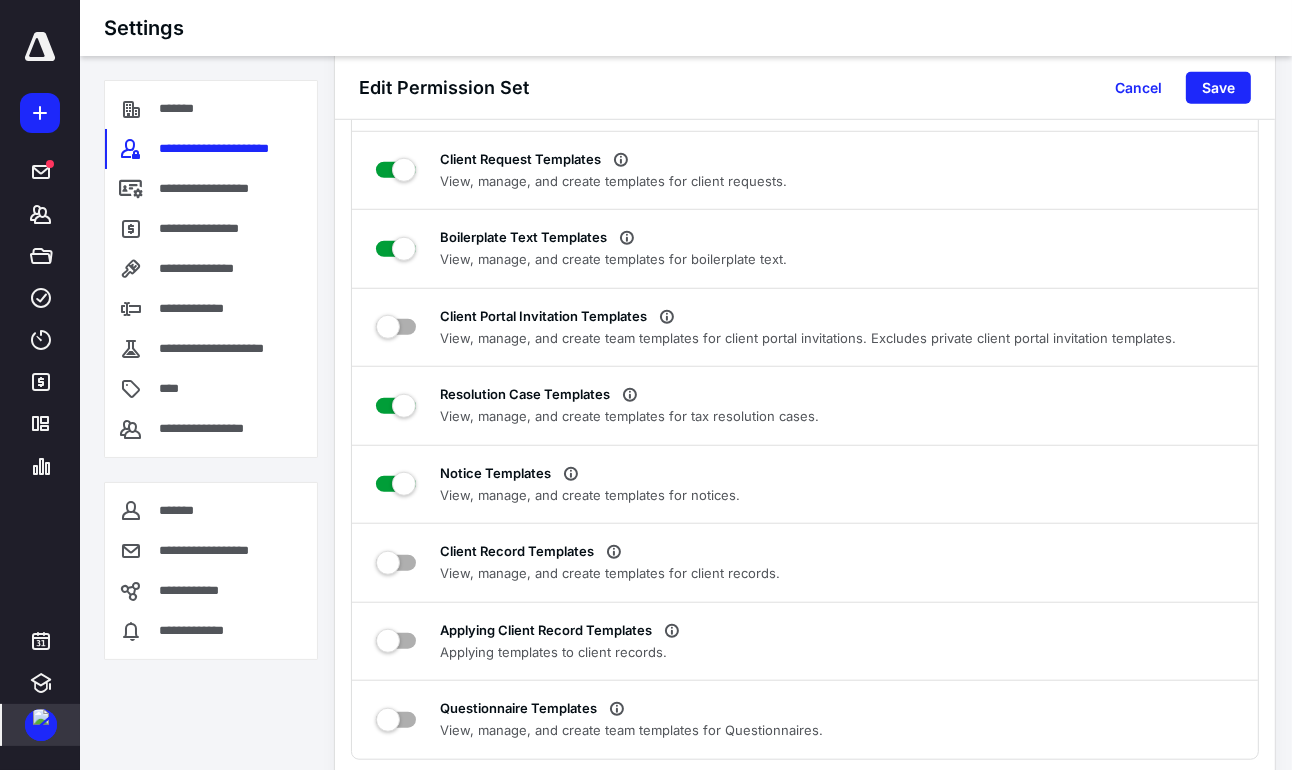 scroll, scrollTop: 8152, scrollLeft: 0, axis: vertical 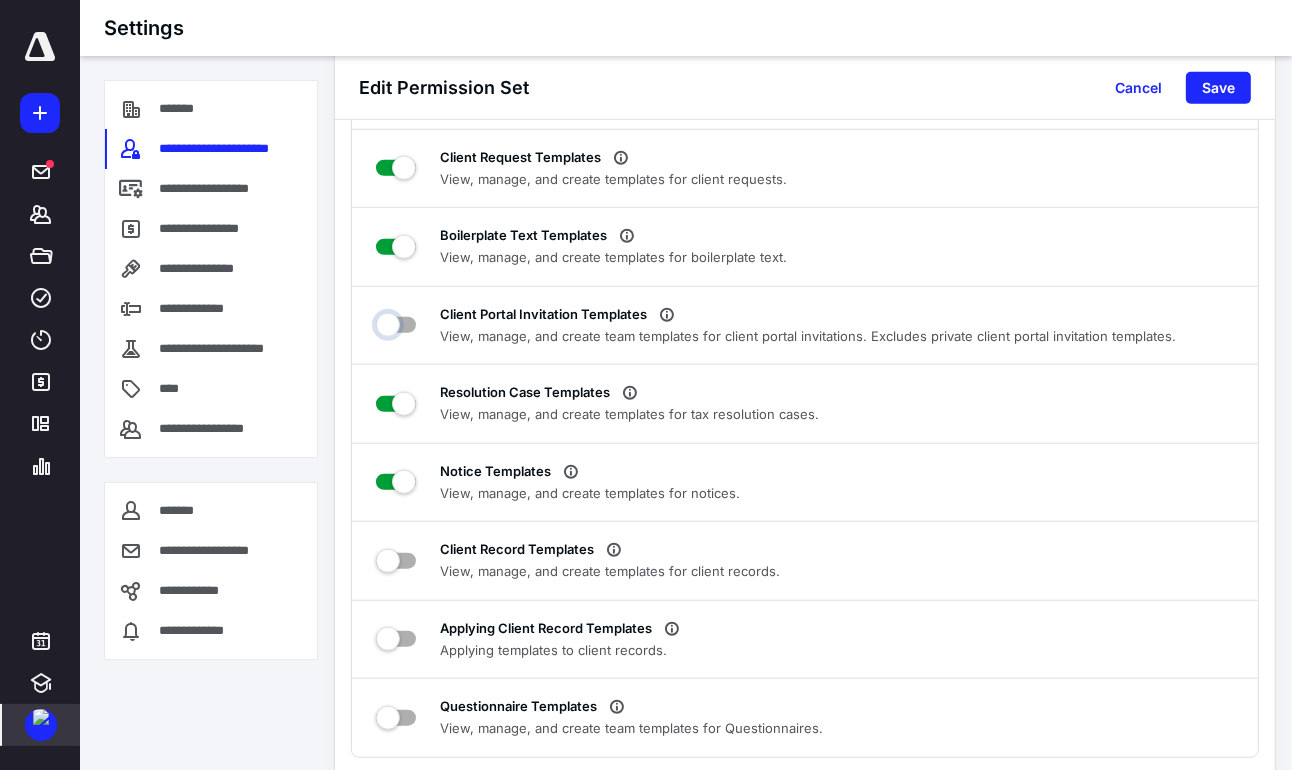 click on "Client Portal Invitation Templates" at bounding box center [396, 322] 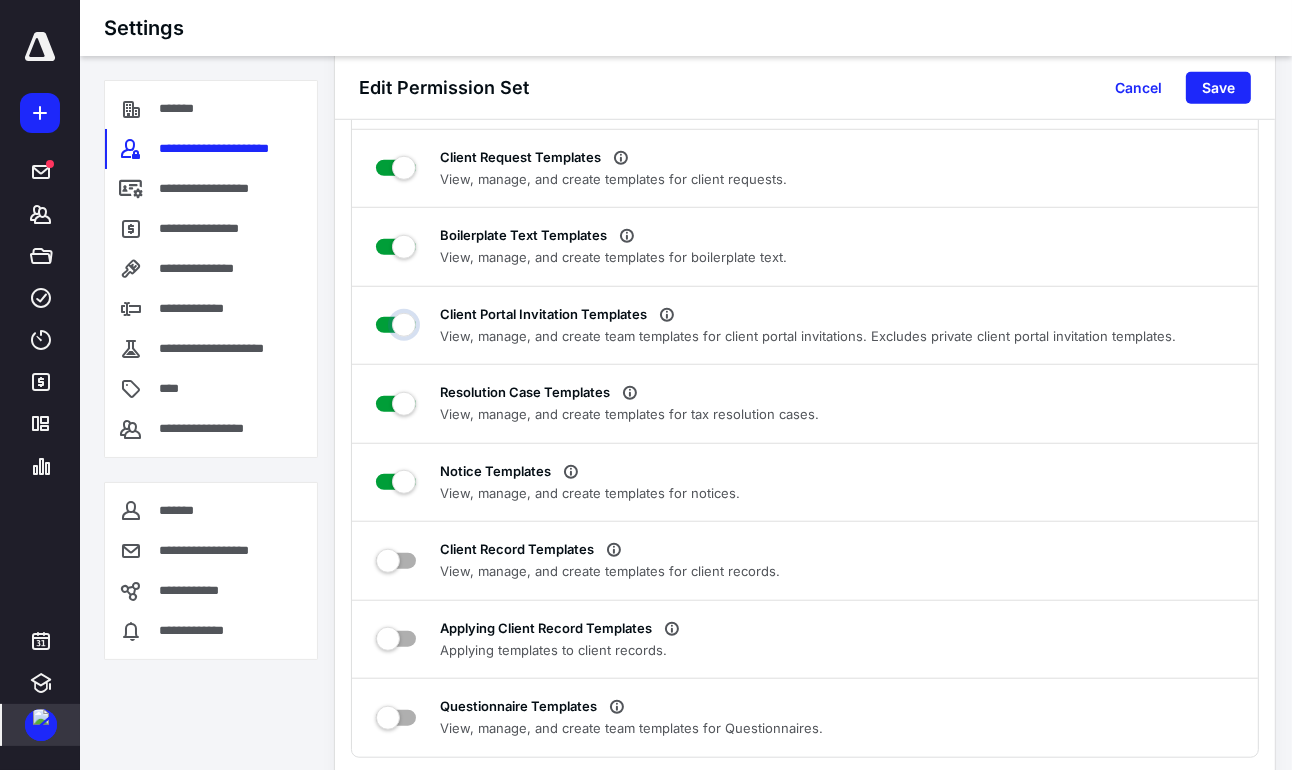 checkbox on "true" 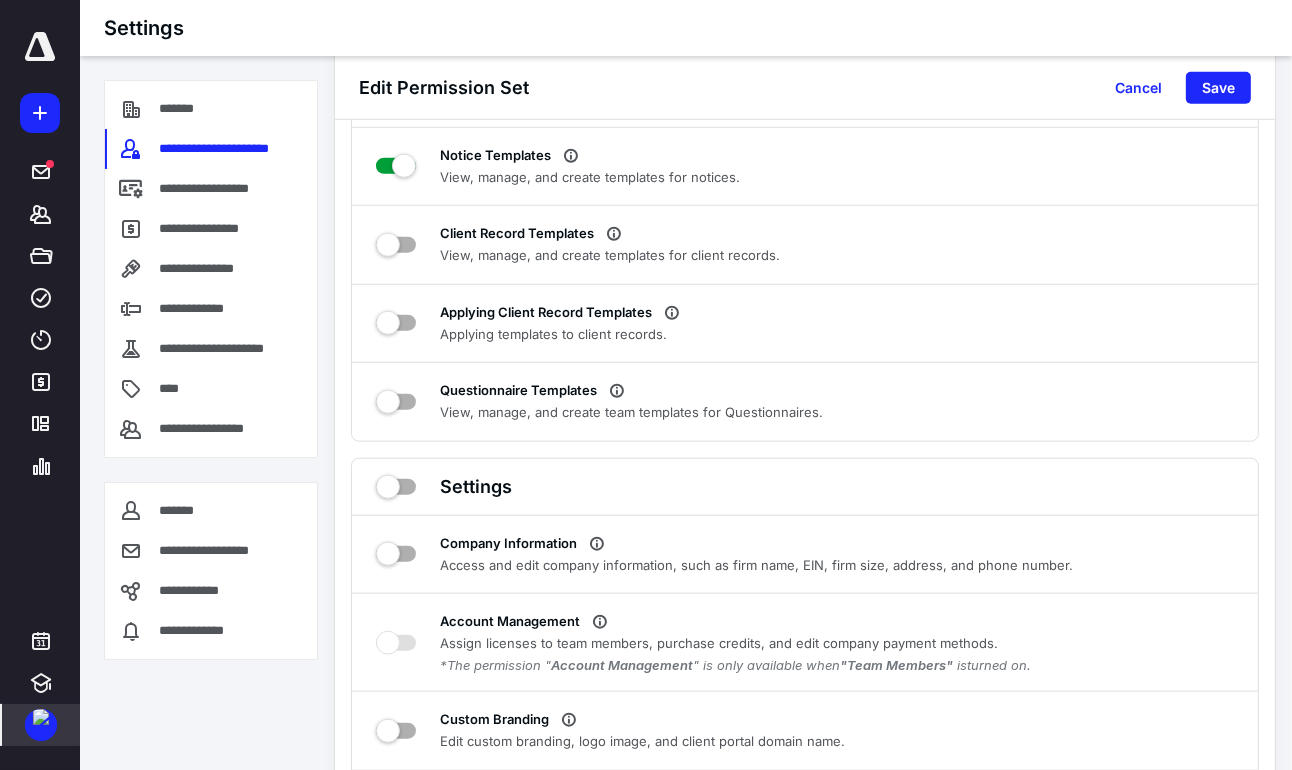 scroll, scrollTop: 8472, scrollLeft: 0, axis: vertical 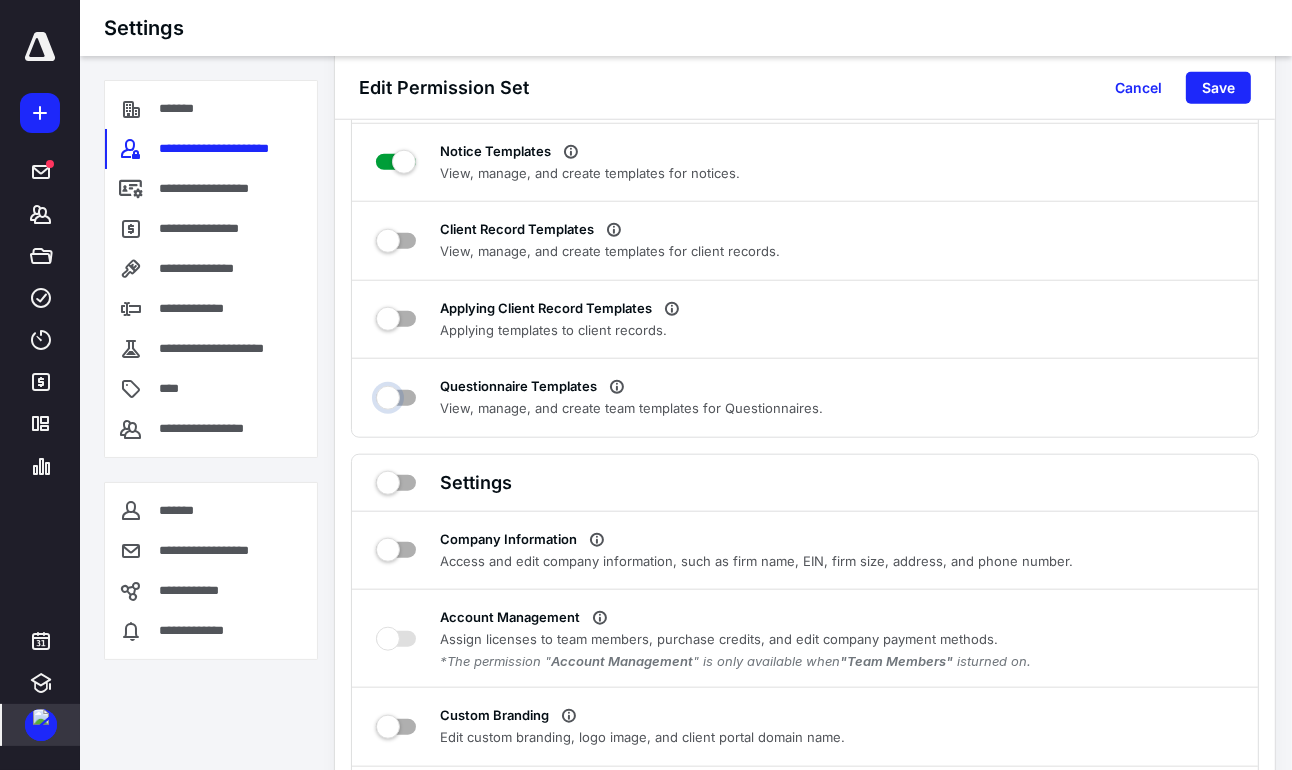 click on "Questionnaire Templates" at bounding box center [396, 395] 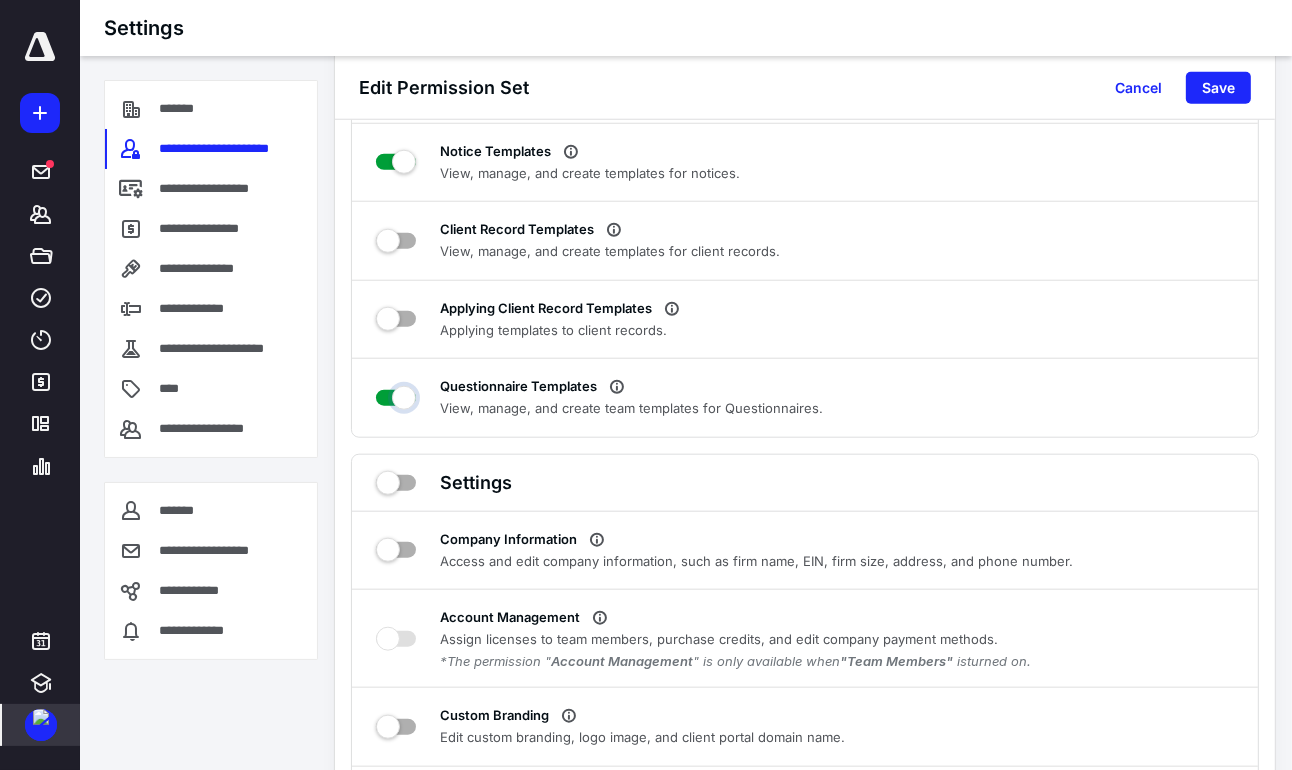 checkbox on "true" 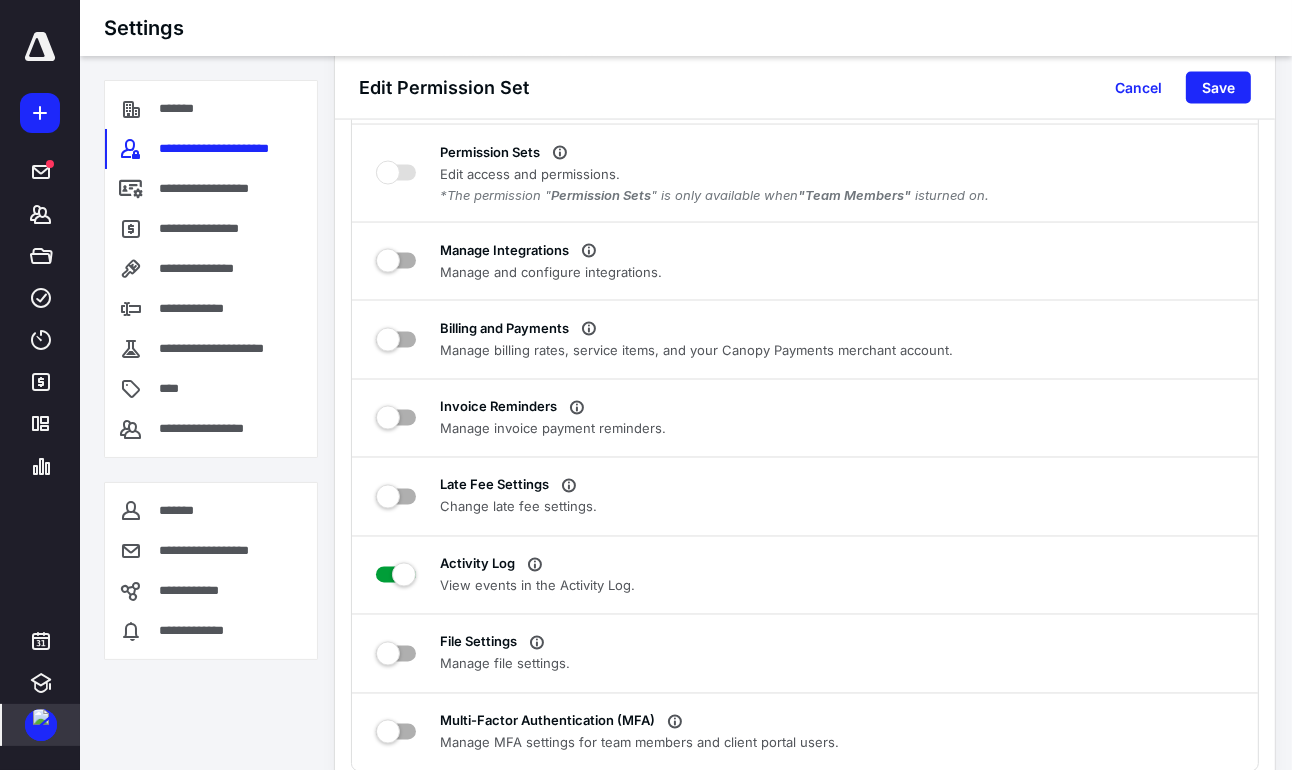 scroll, scrollTop: 9821, scrollLeft: 0, axis: vertical 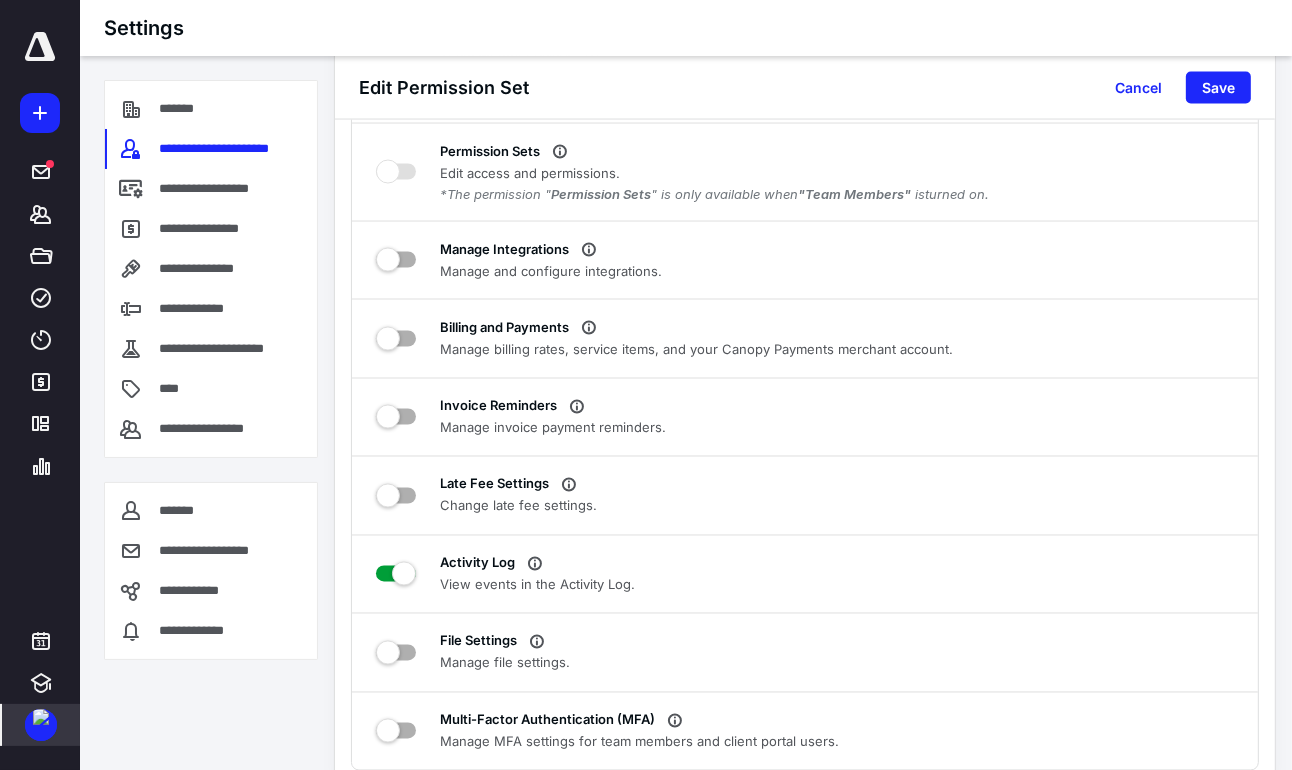 click on "Save" at bounding box center [1218, 88] 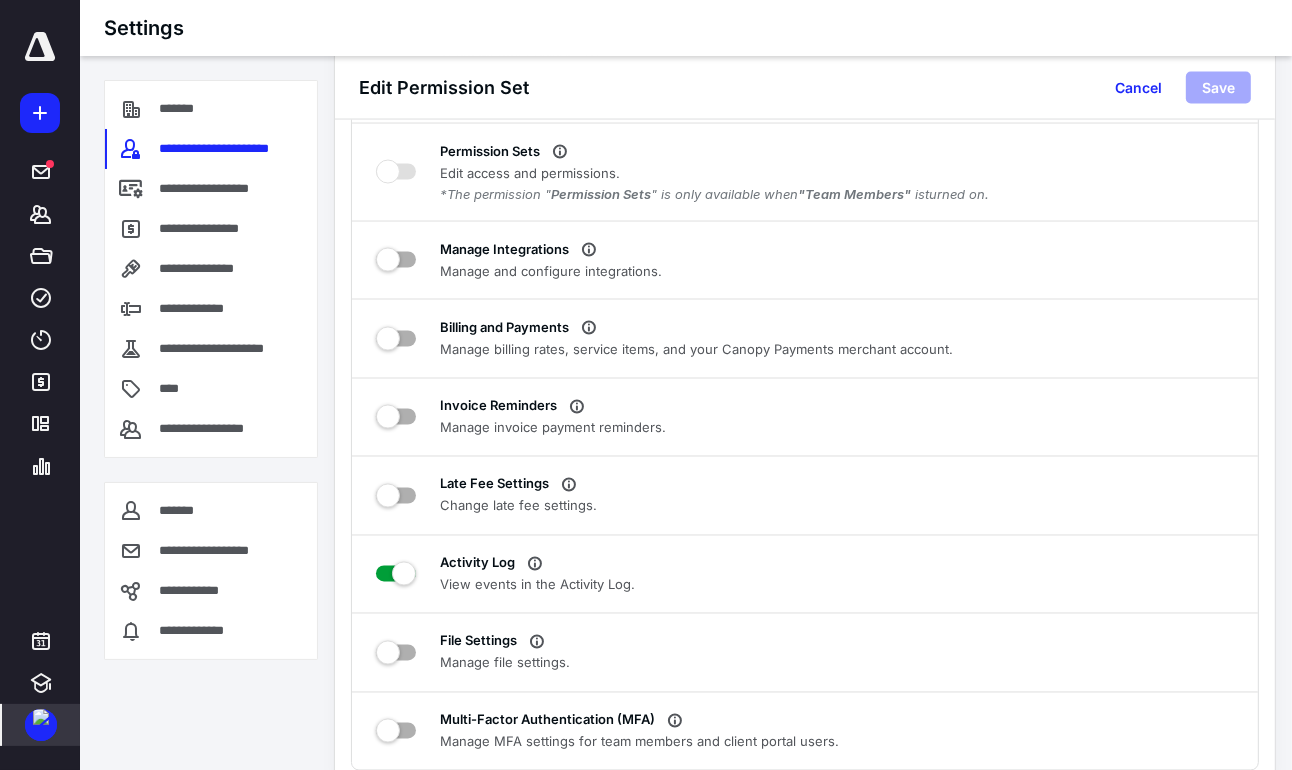 scroll, scrollTop: 96, scrollLeft: 0, axis: vertical 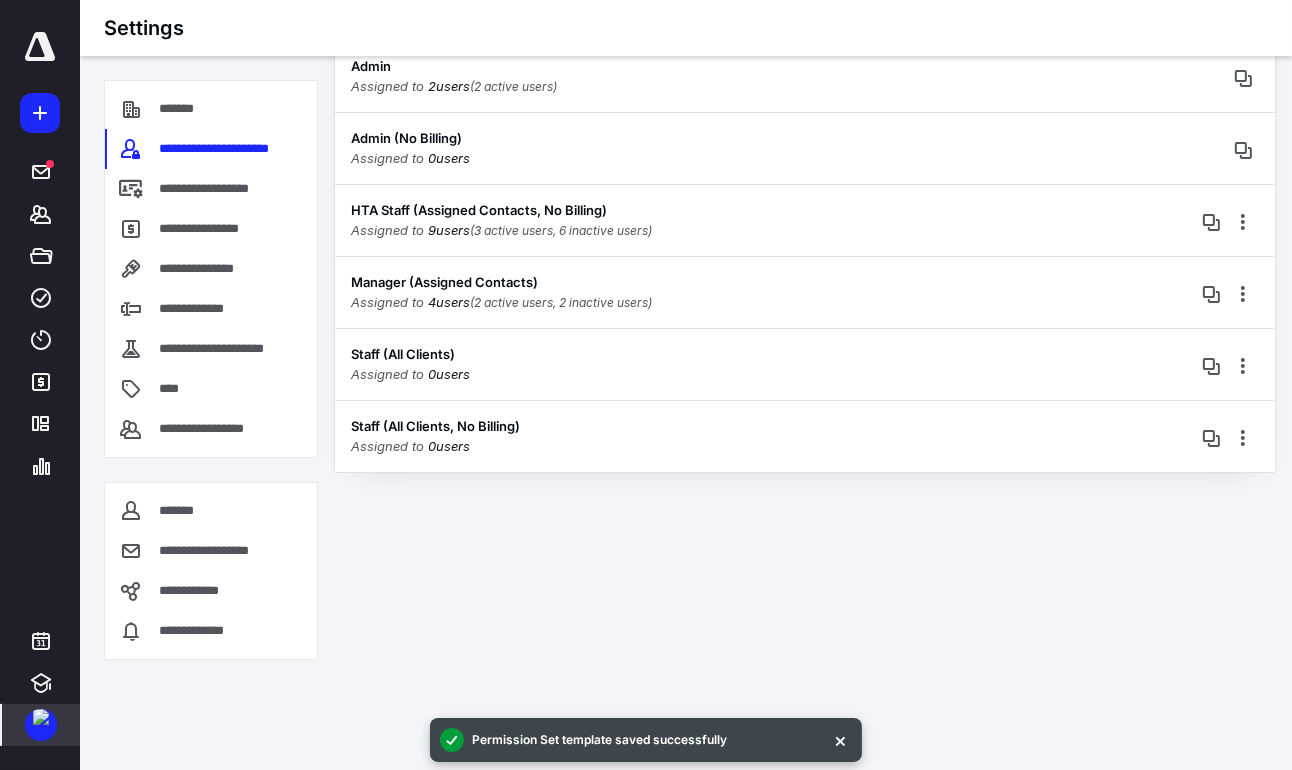 click 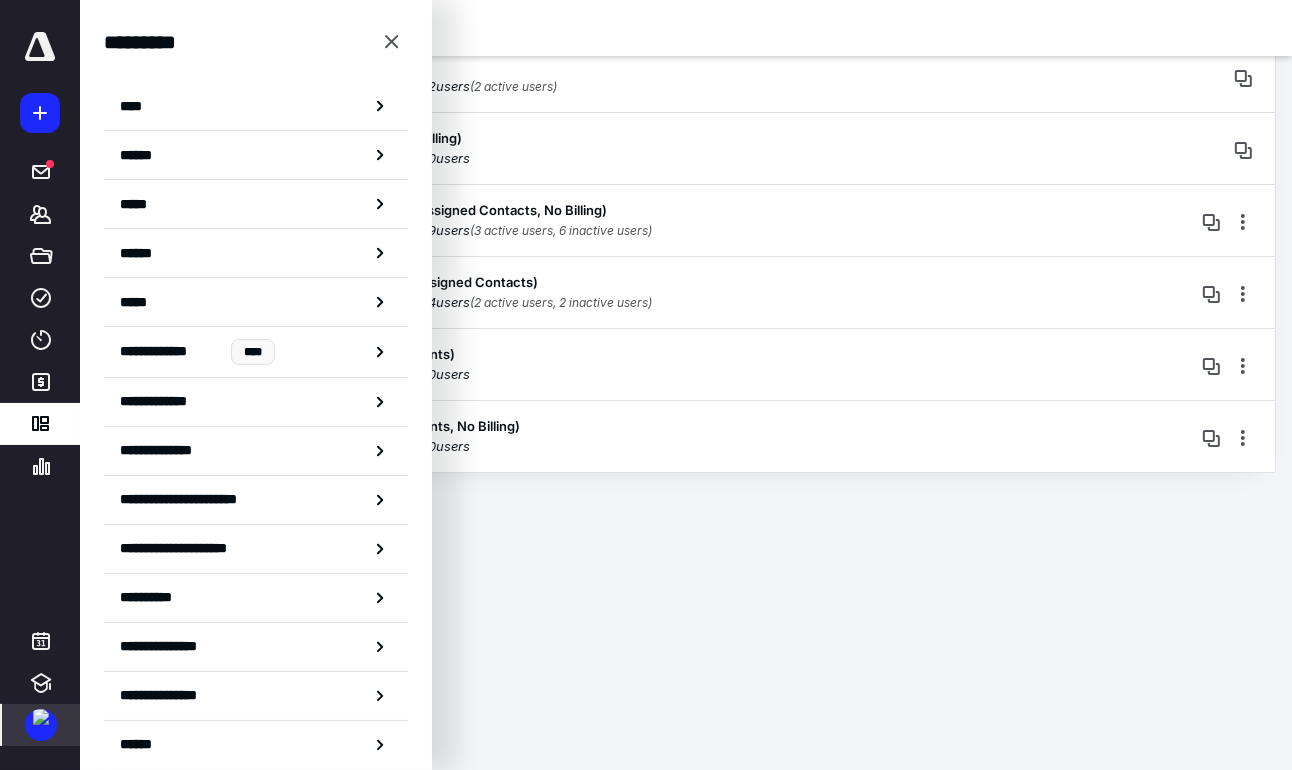 click 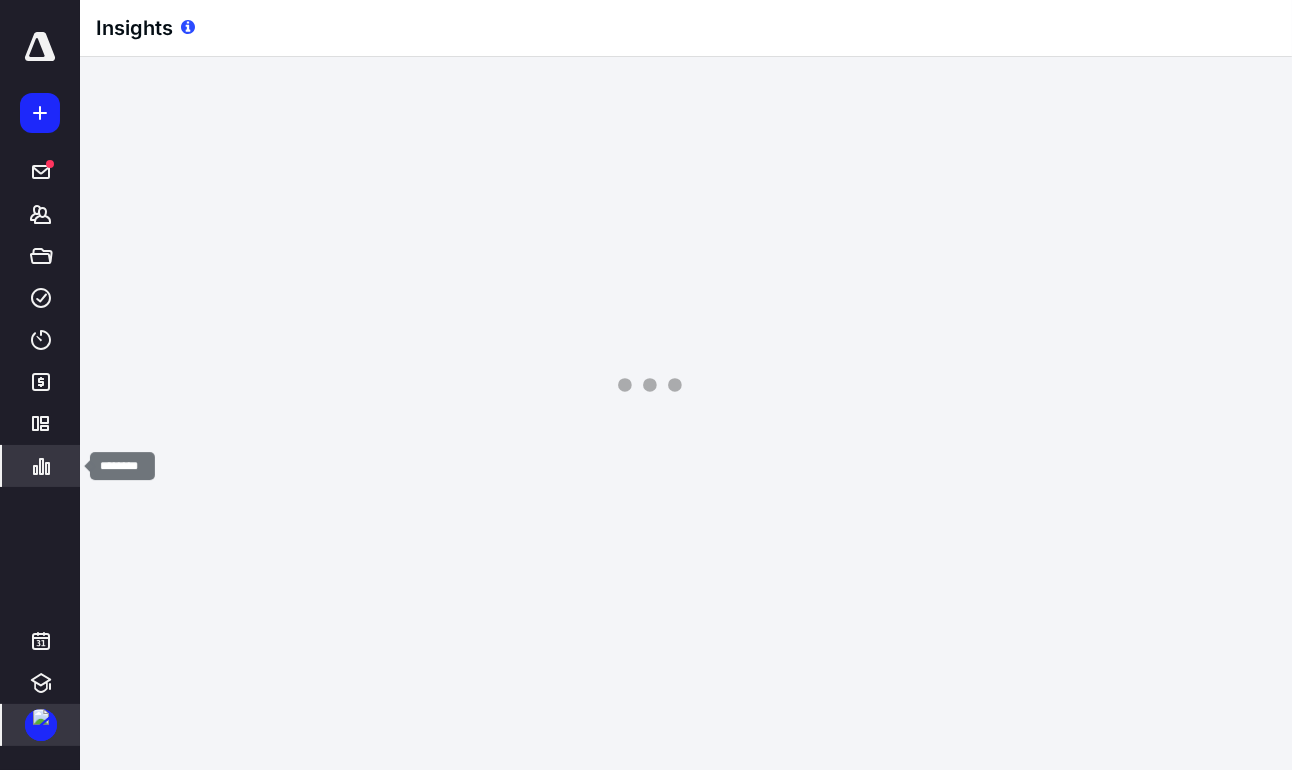 click 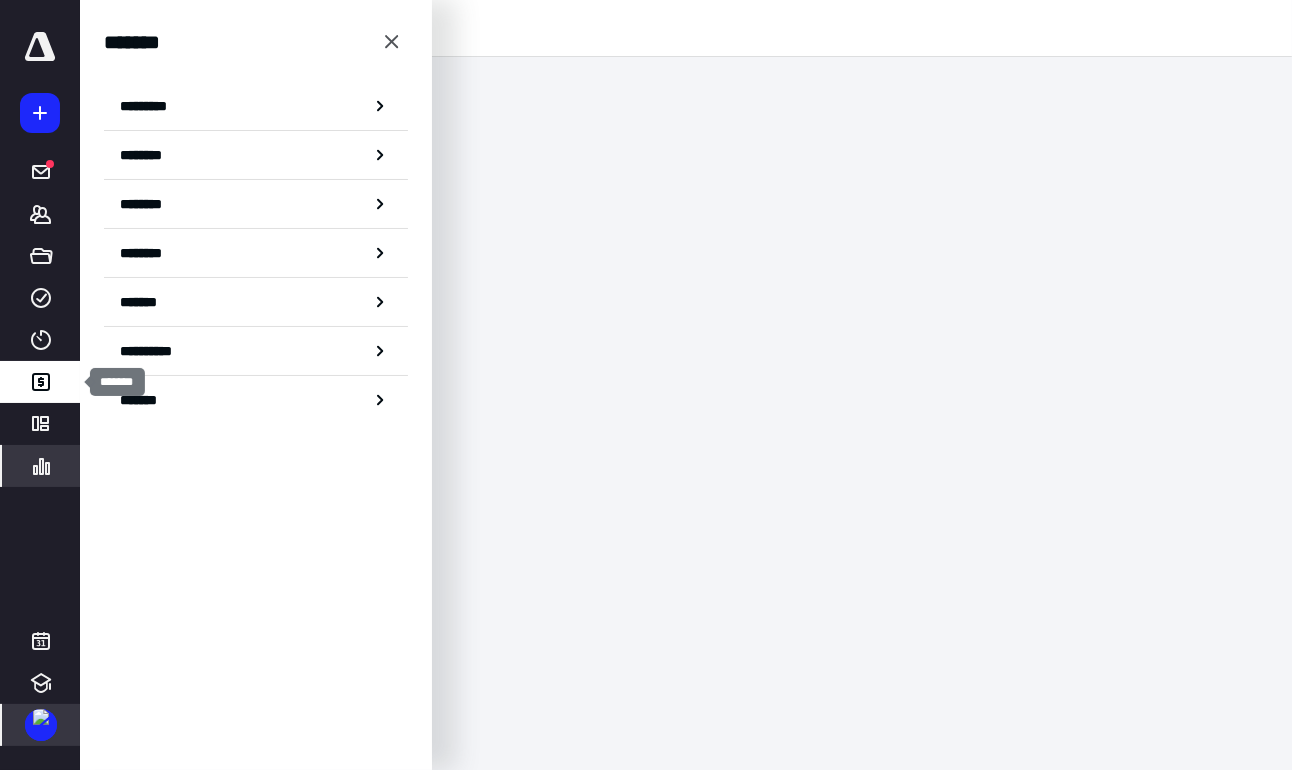 click on "*******" at bounding box center [256, 400] 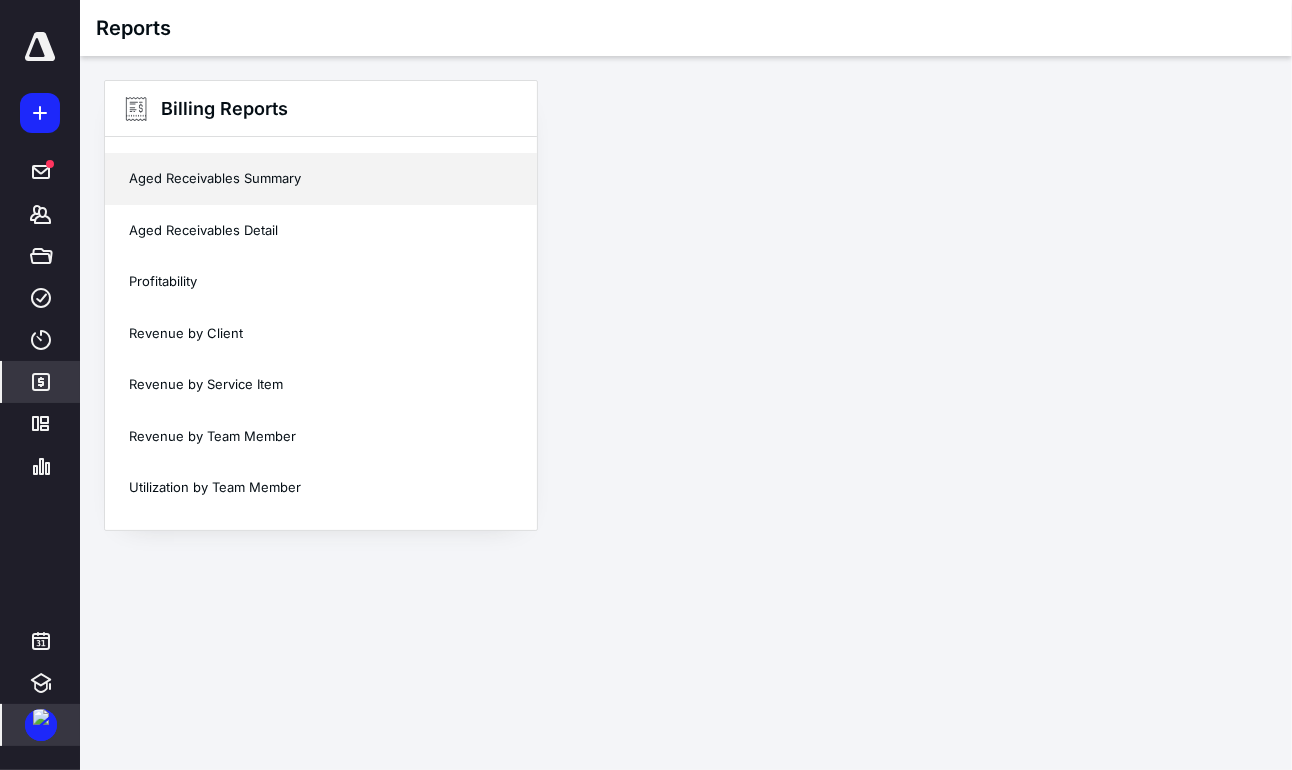 drag, startPoint x: 156, startPoint y: 685, endPoint x: 202, endPoint y: 183, distance: 504.10315 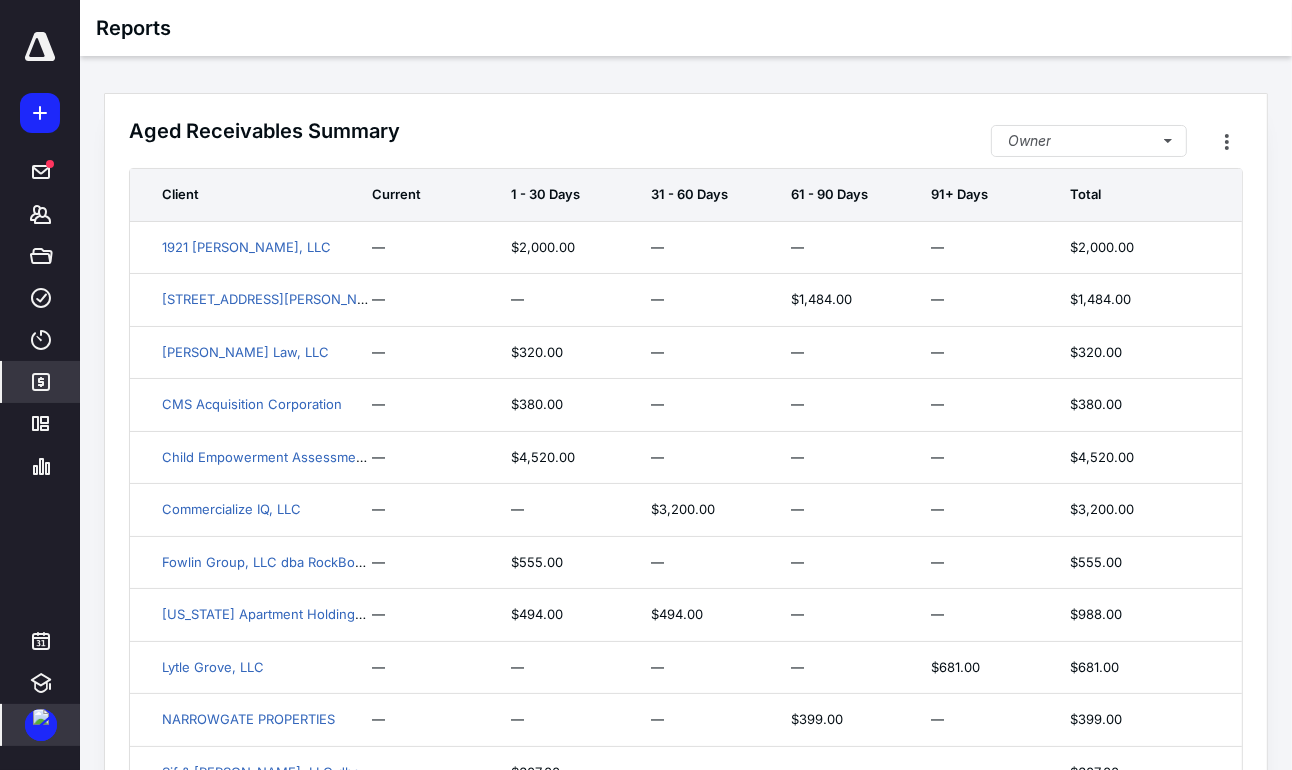 scroll, scrollTop: 0, scrollLeft: 0, axis: both 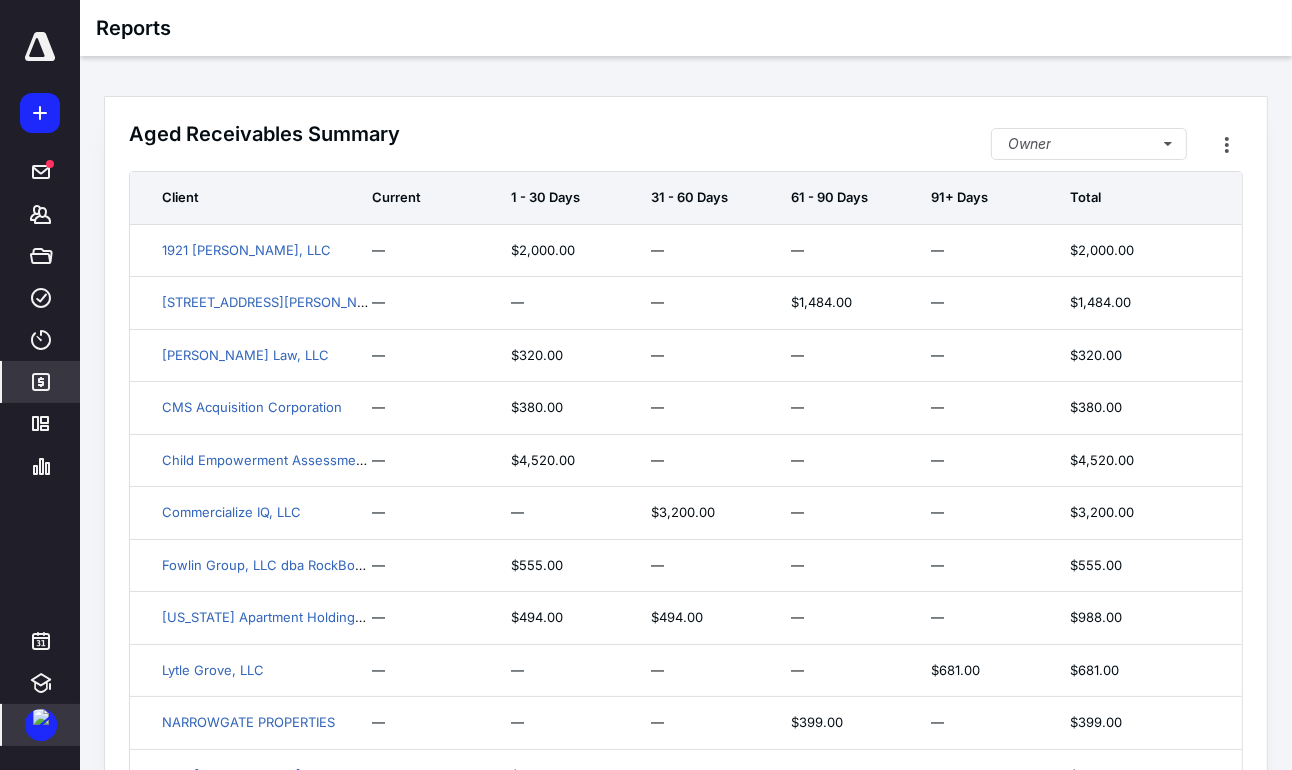 click 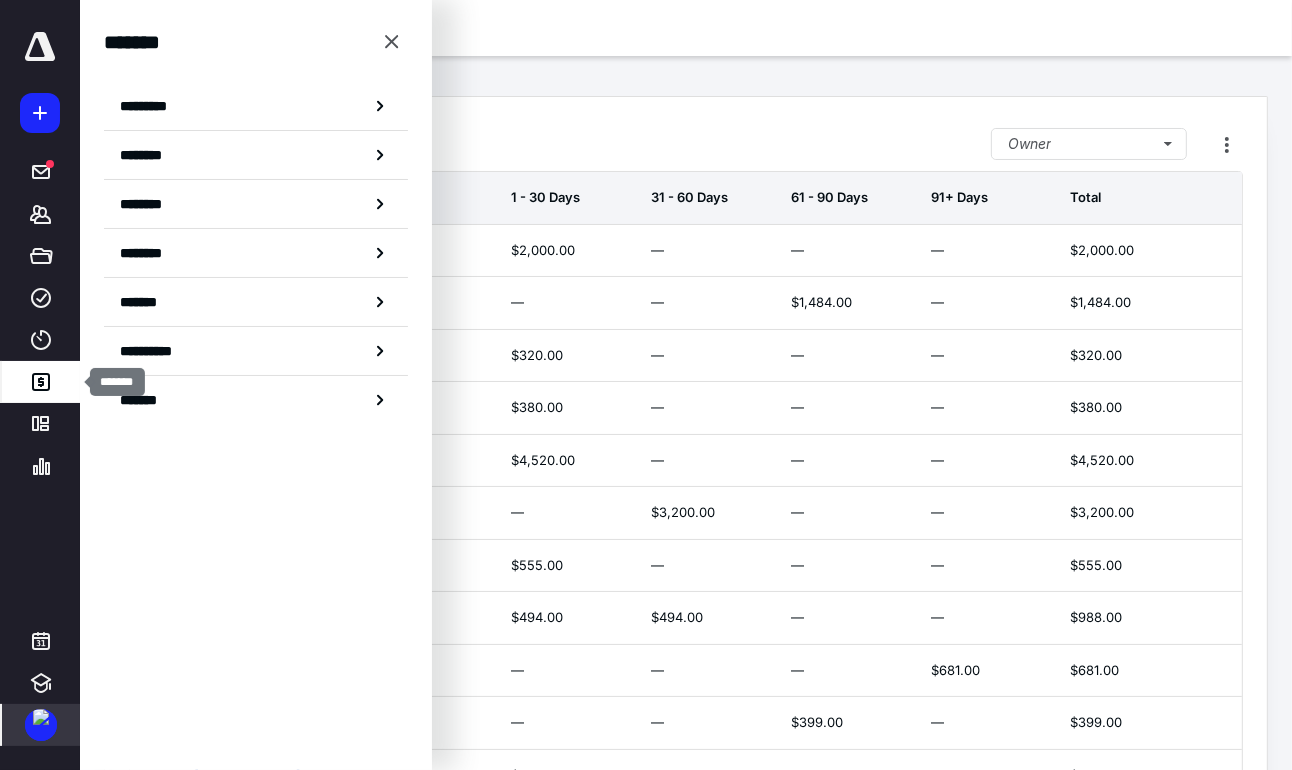 click on "********" at bounding box center (256, 204) 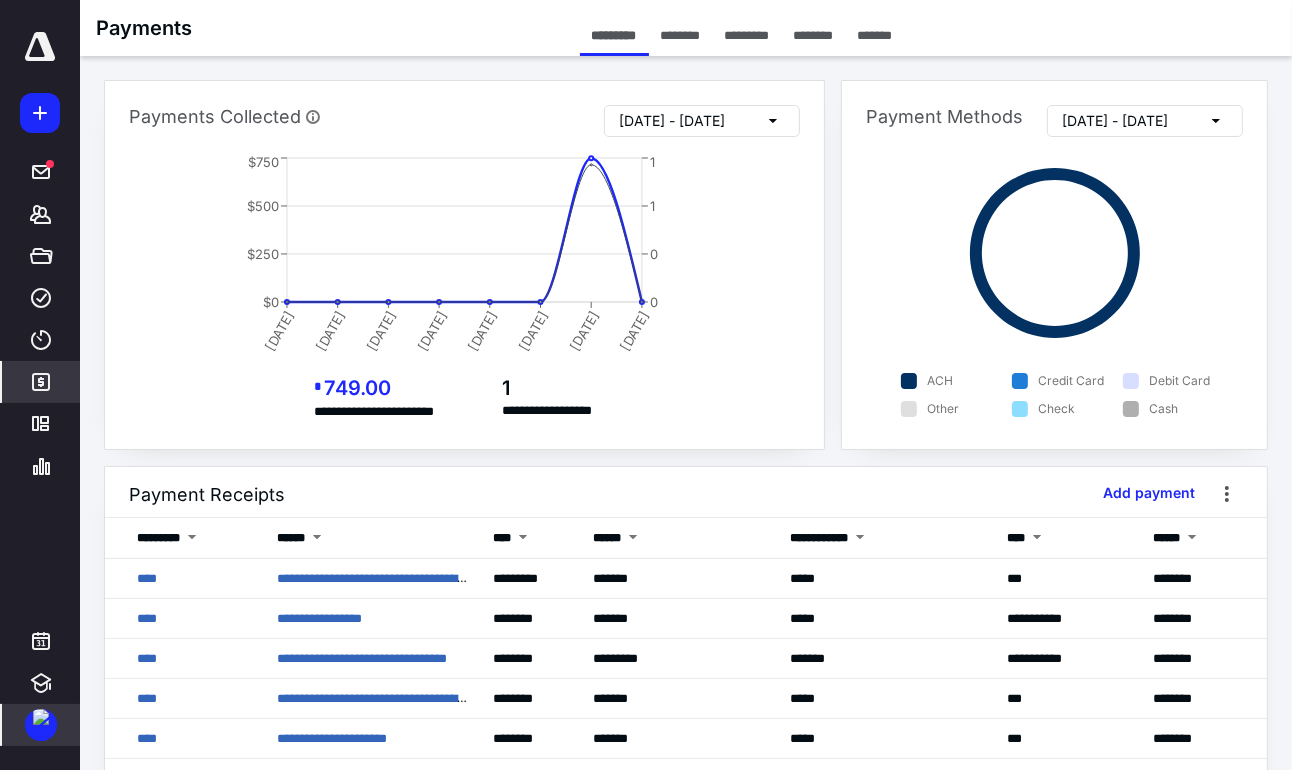 drag, startPoint x: 202, startPoint y: 183, endPoint x: 33, endPoint y: 58, distance: 210.20467 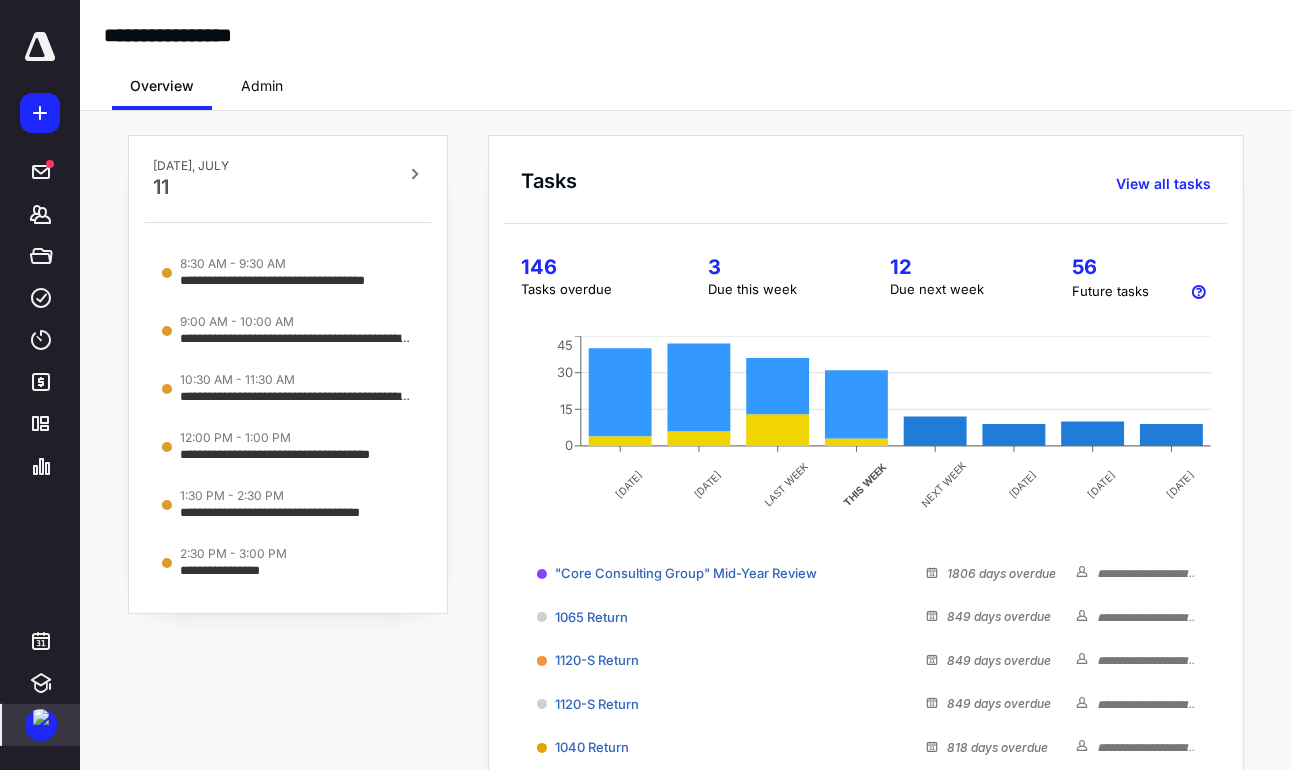 click at bounding box center (41, 717) 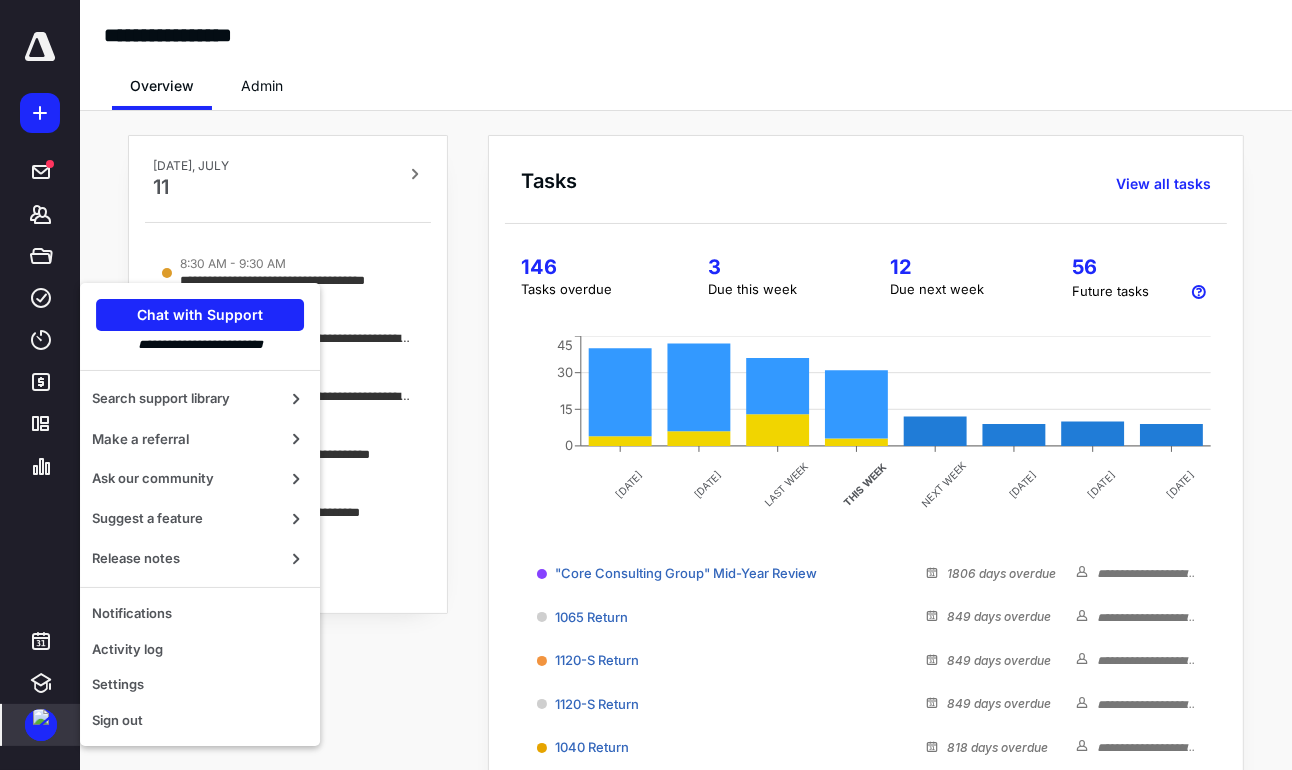 click on "Sign out" at bounding box center (200, 721) 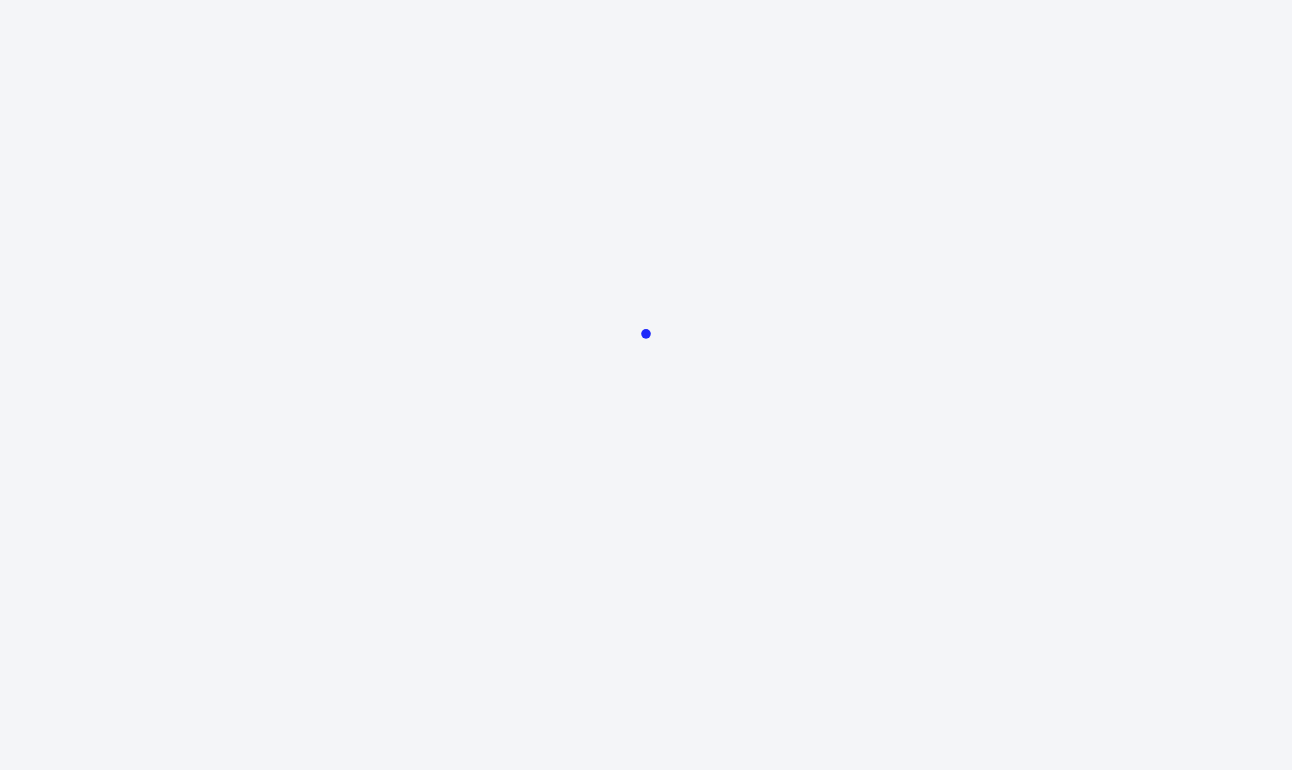 scroll, scrollTop: 0, scrollLeft: 0, axis: both 